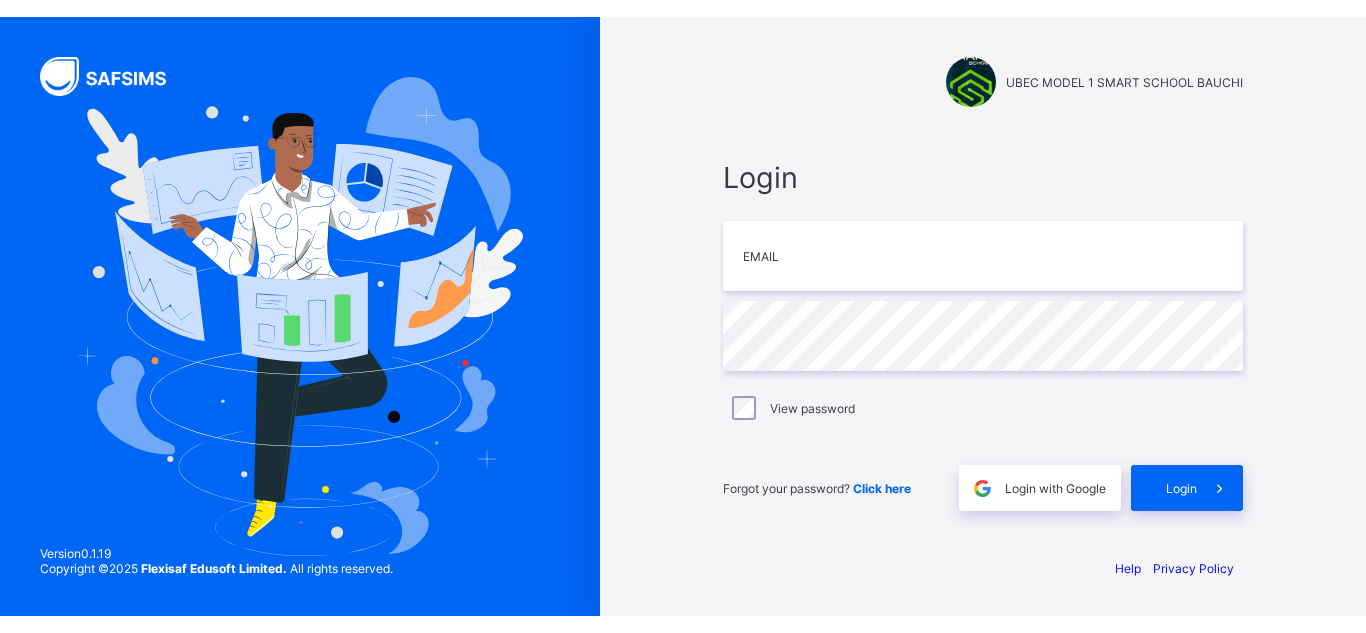 scroll, scrollTop: 0, scrollLeft: 0, axis: both 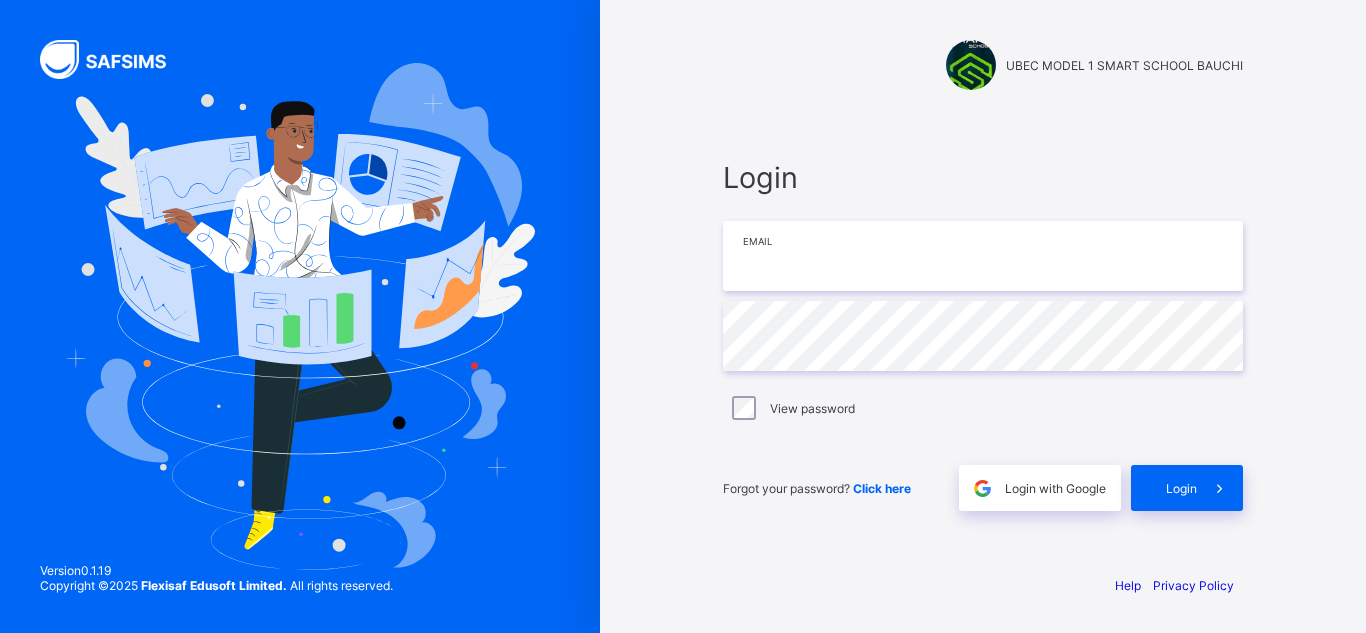 click at bounding box center (983, 256) 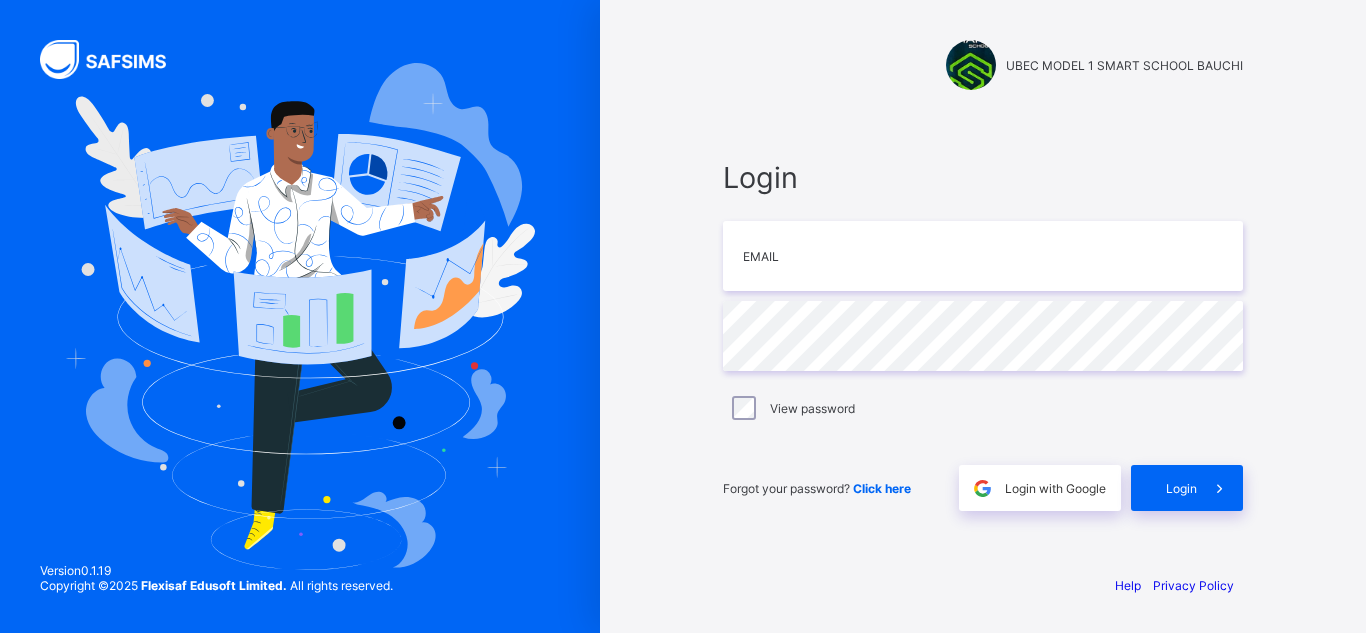 click at bounding box center (983, 203) 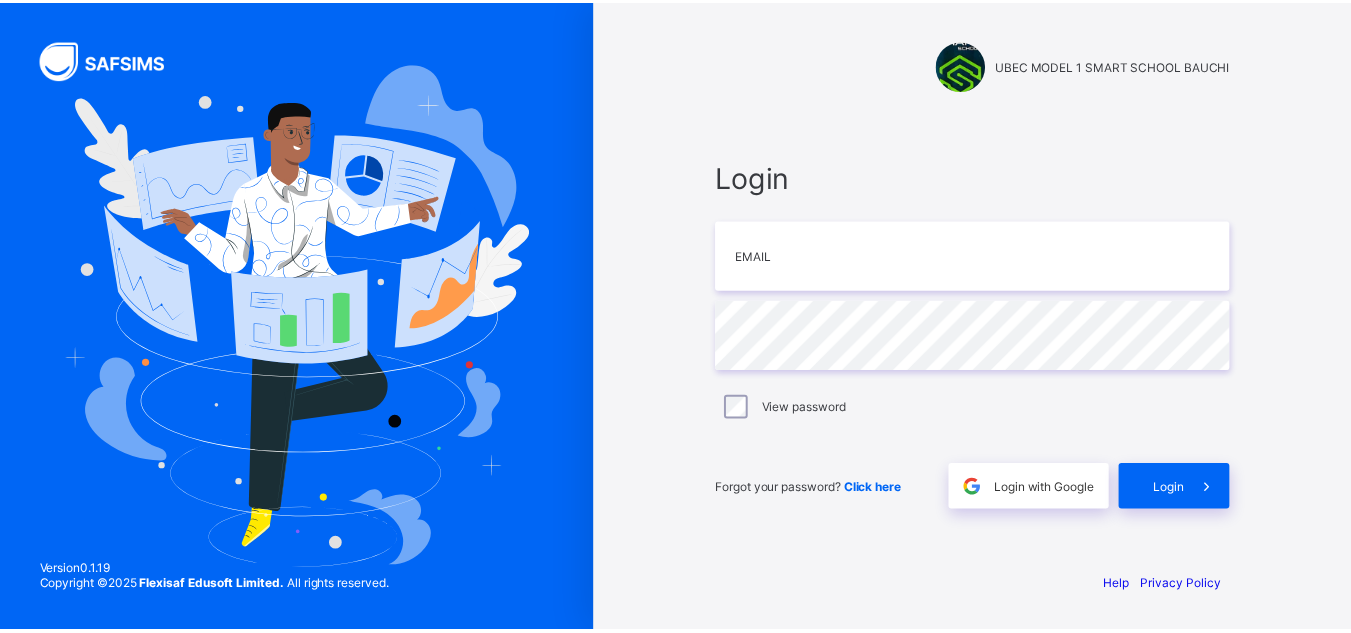 scroll, scrollTop: 0, scrollLeft: 0, axis: both 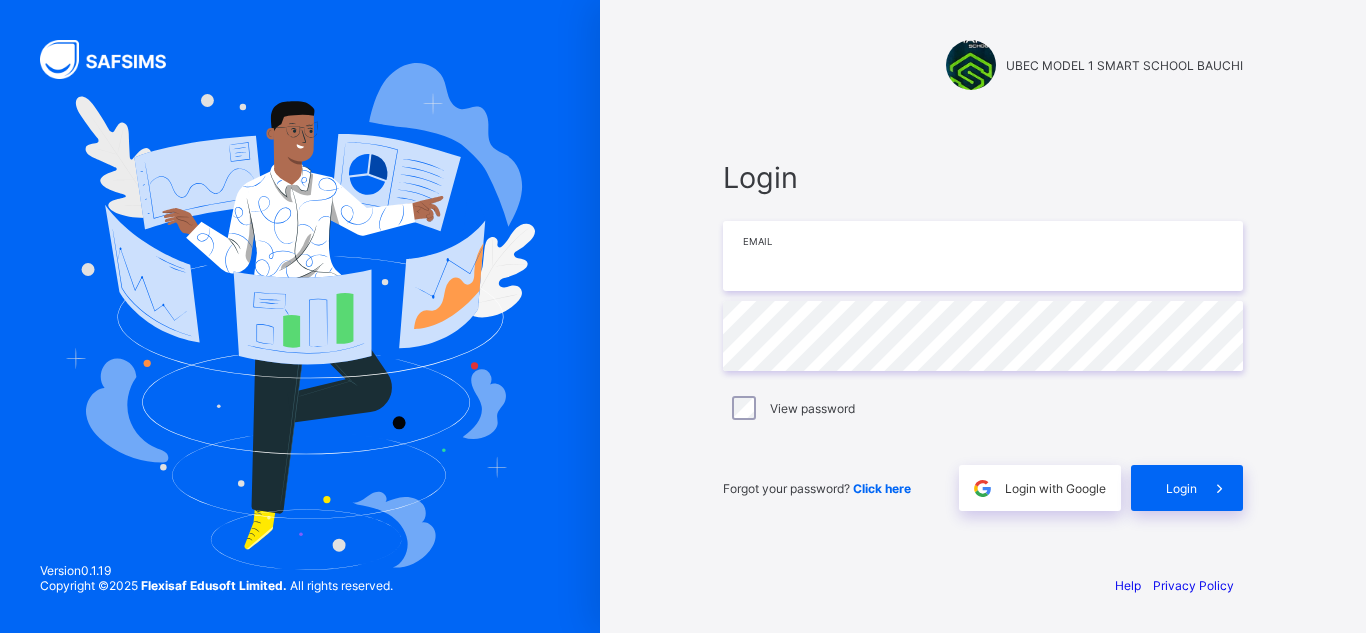 click at bounding box center (983, 256) 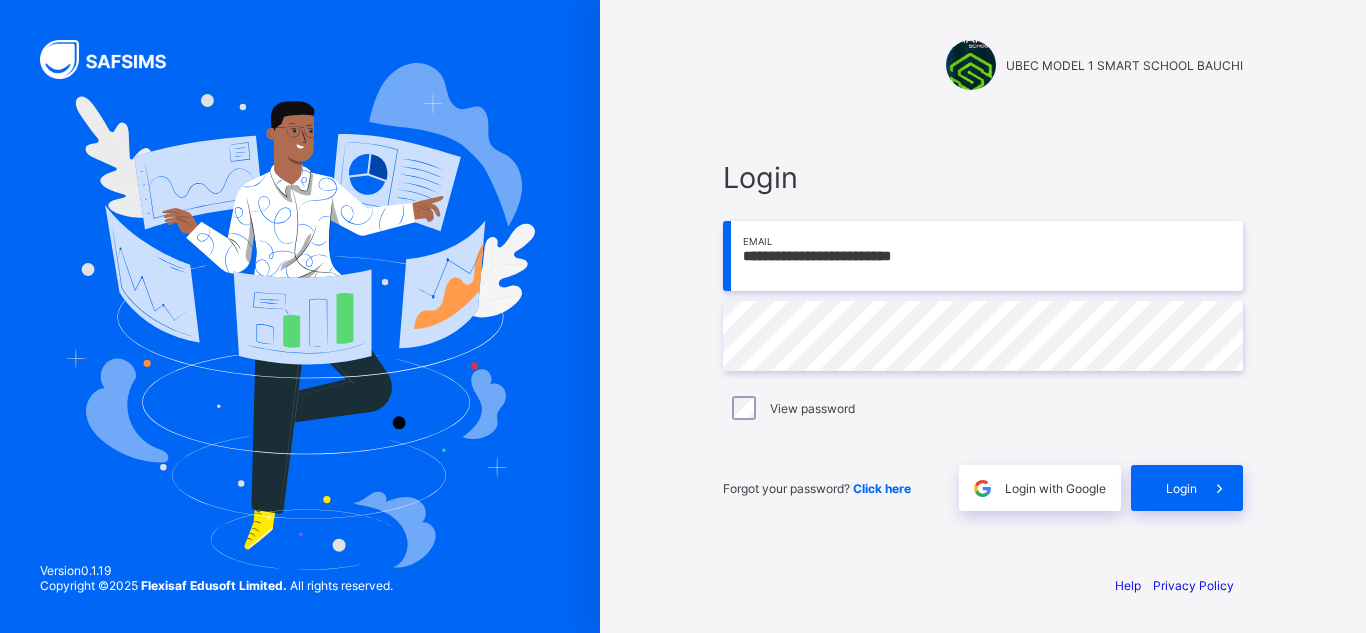 type on "**********" 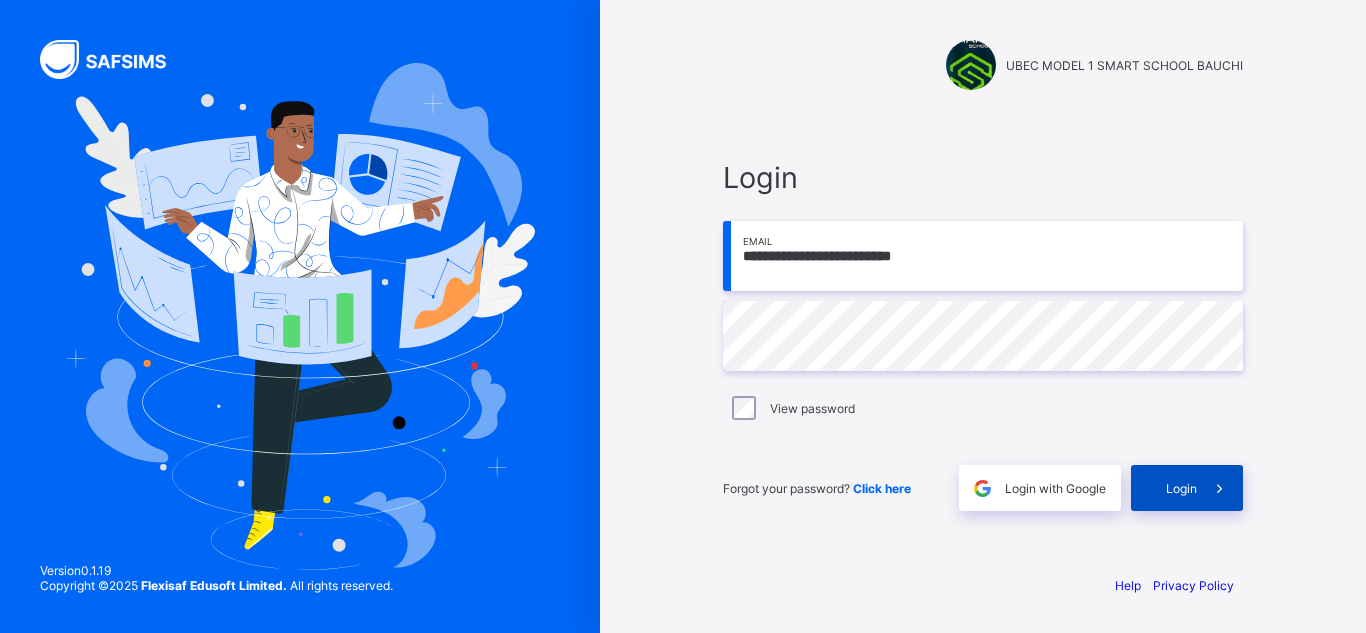 click on "Login" at bounding box center [1181, 488] 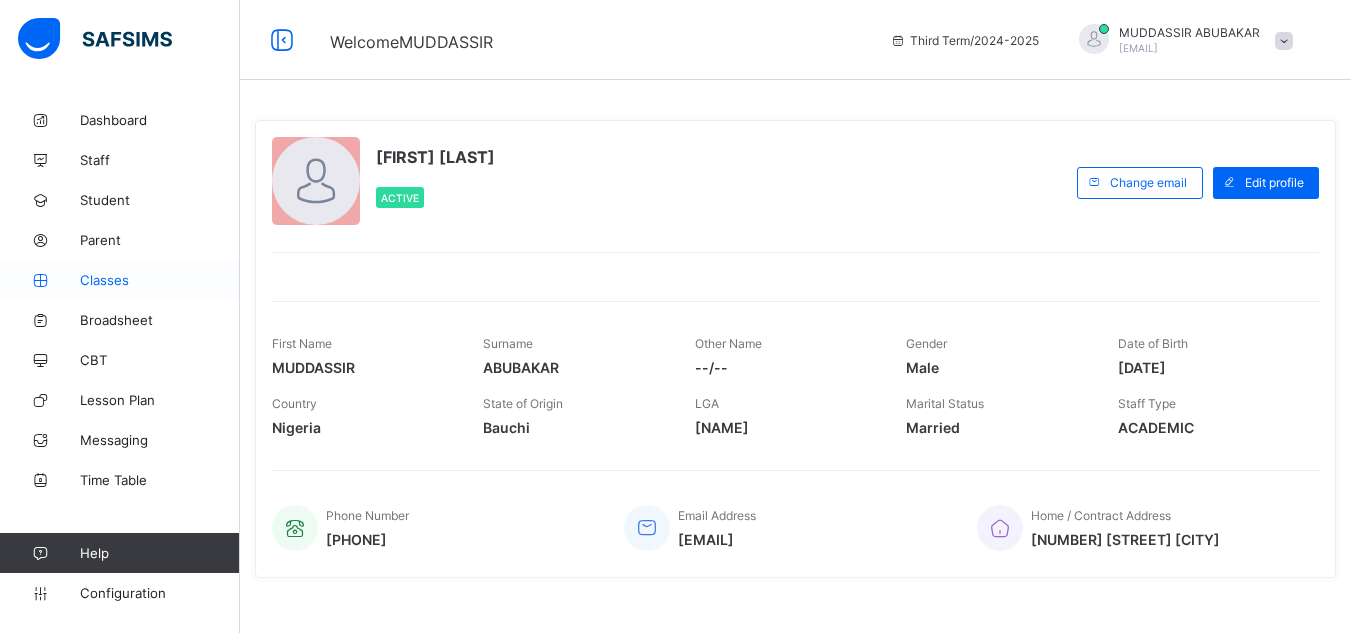 click on "Classes" at bounding box center (120, 280) 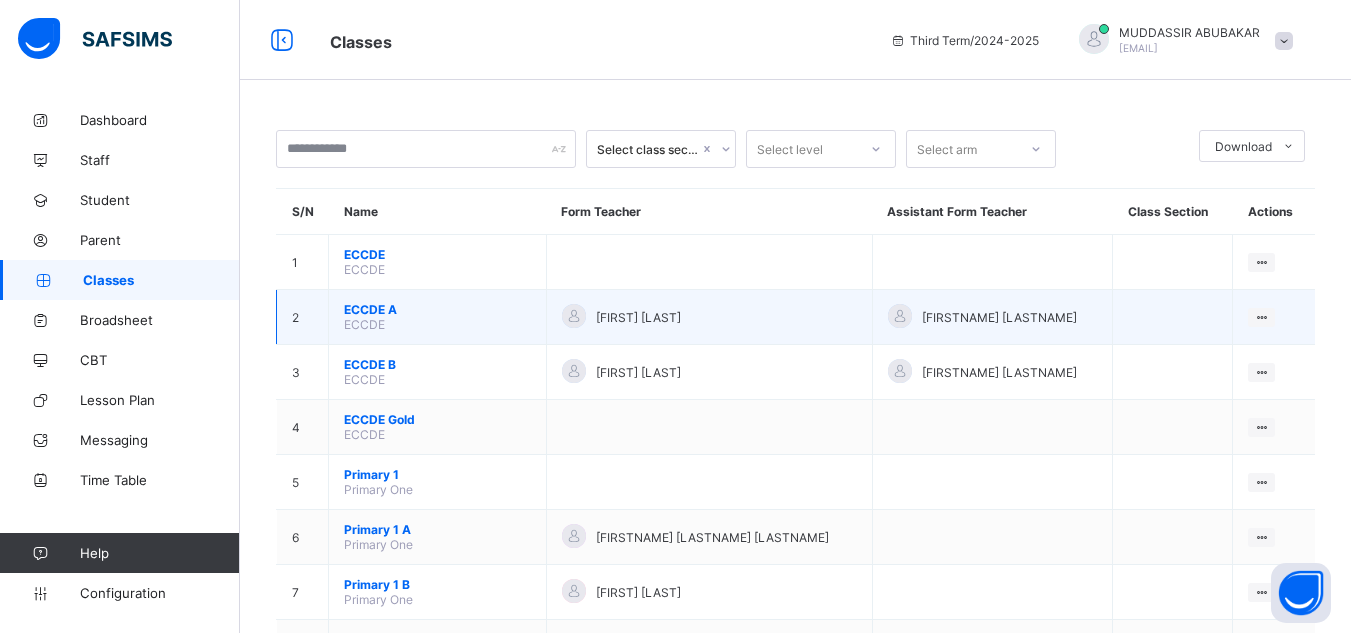 click on "ECCDE" at bounding box center [364, 324] 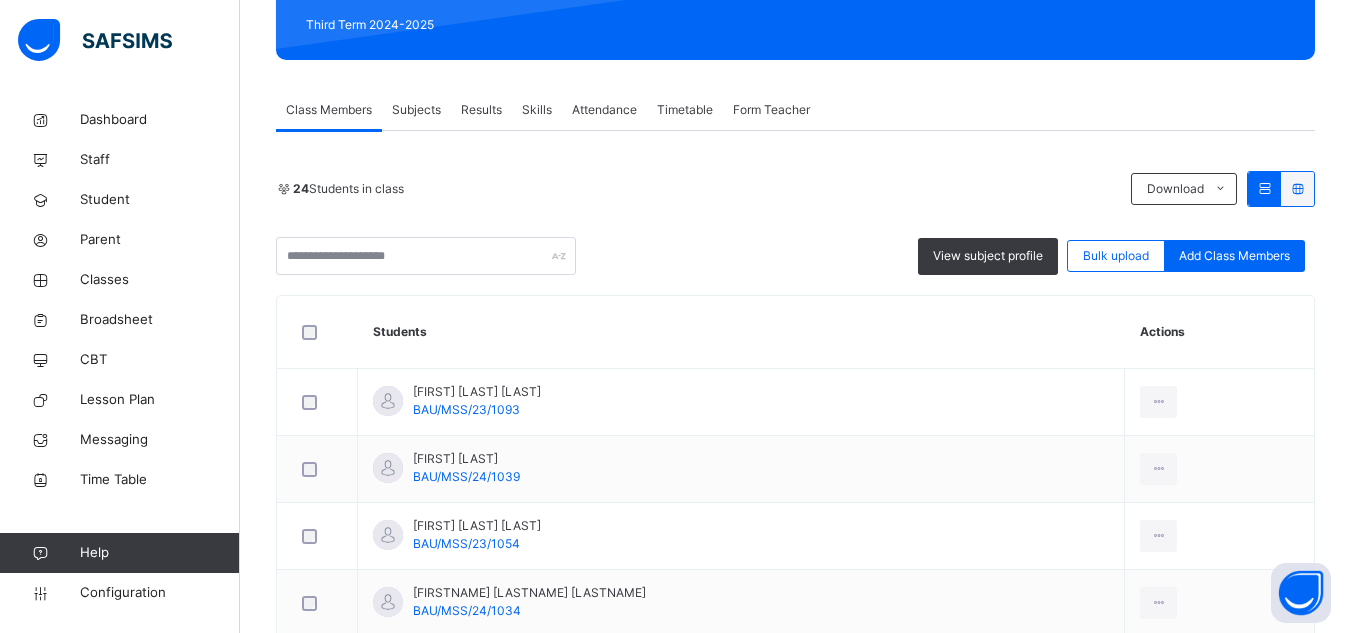 scroll, scrollTop: 0, scrollLeft: 0, axis: both 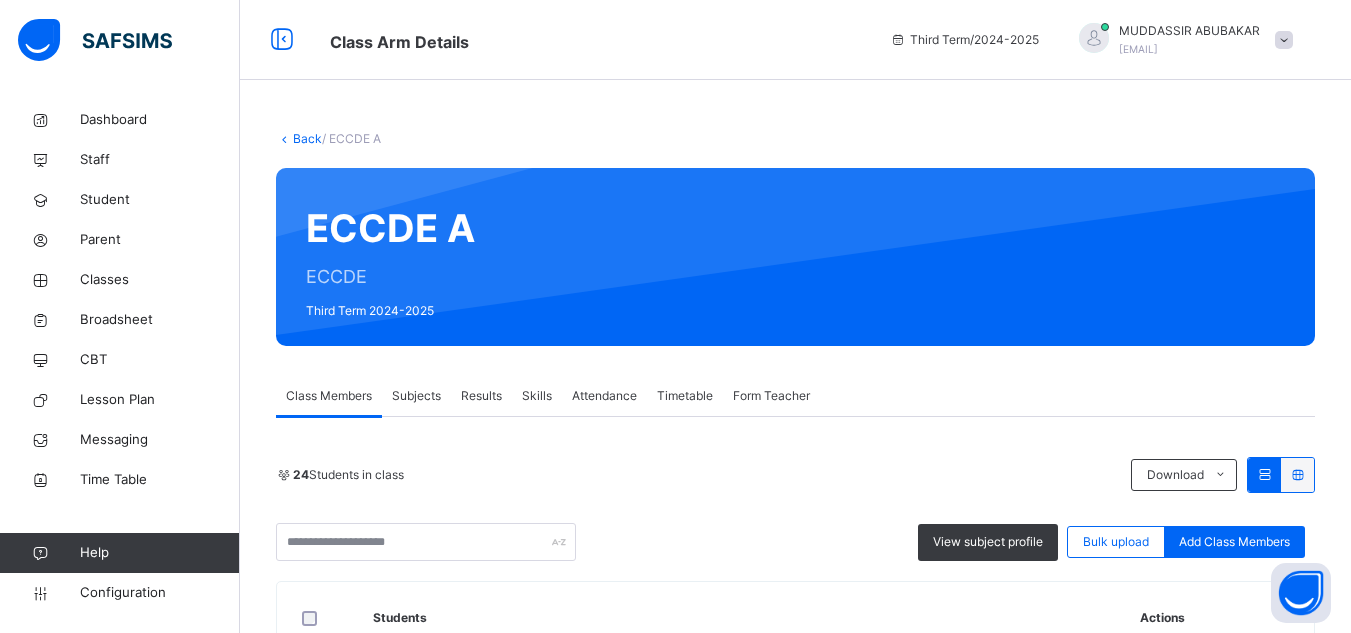 click on "Back" at bounding box center (307, 138) 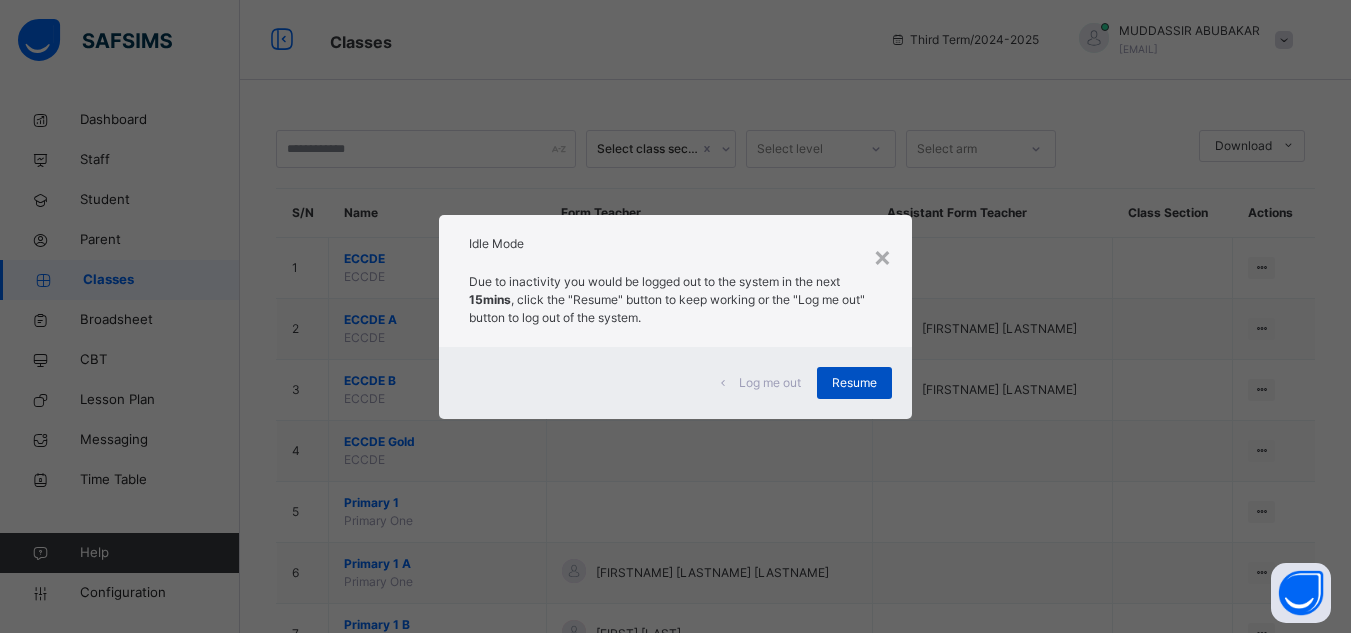 click on "Resume" at bounding box center (854, 383) 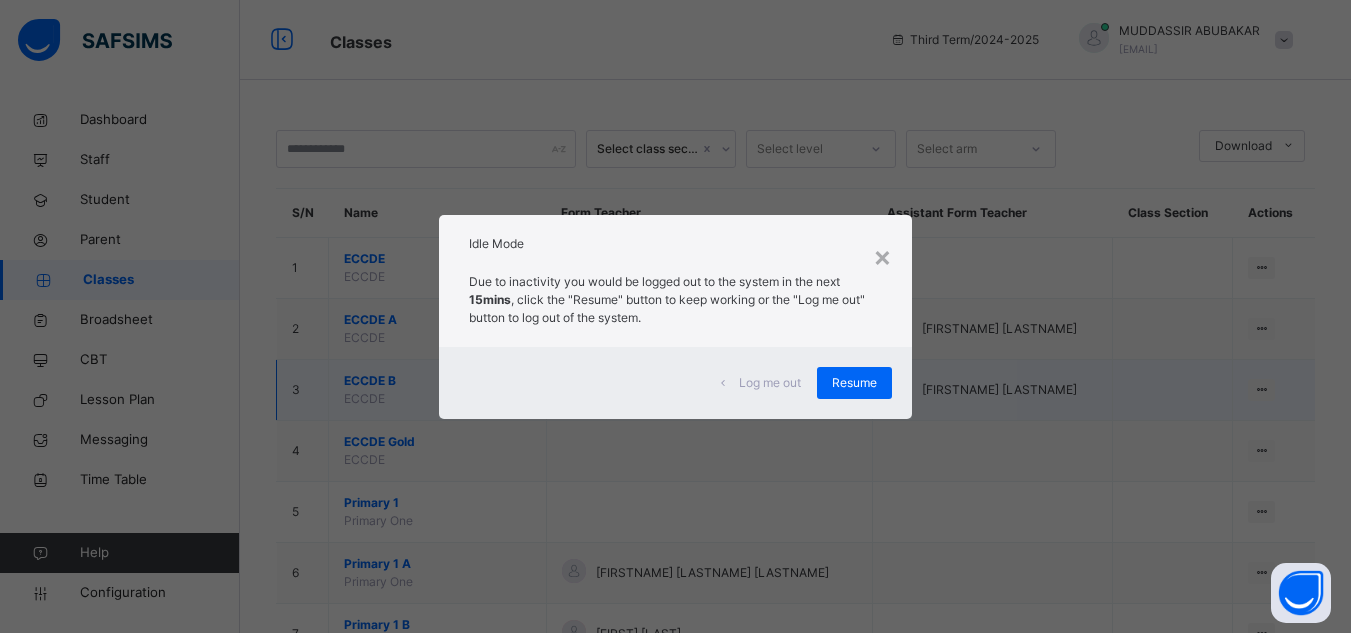 click on "[FIRSTNAME] [LASTNAME]" at bounding box center [992, 390] 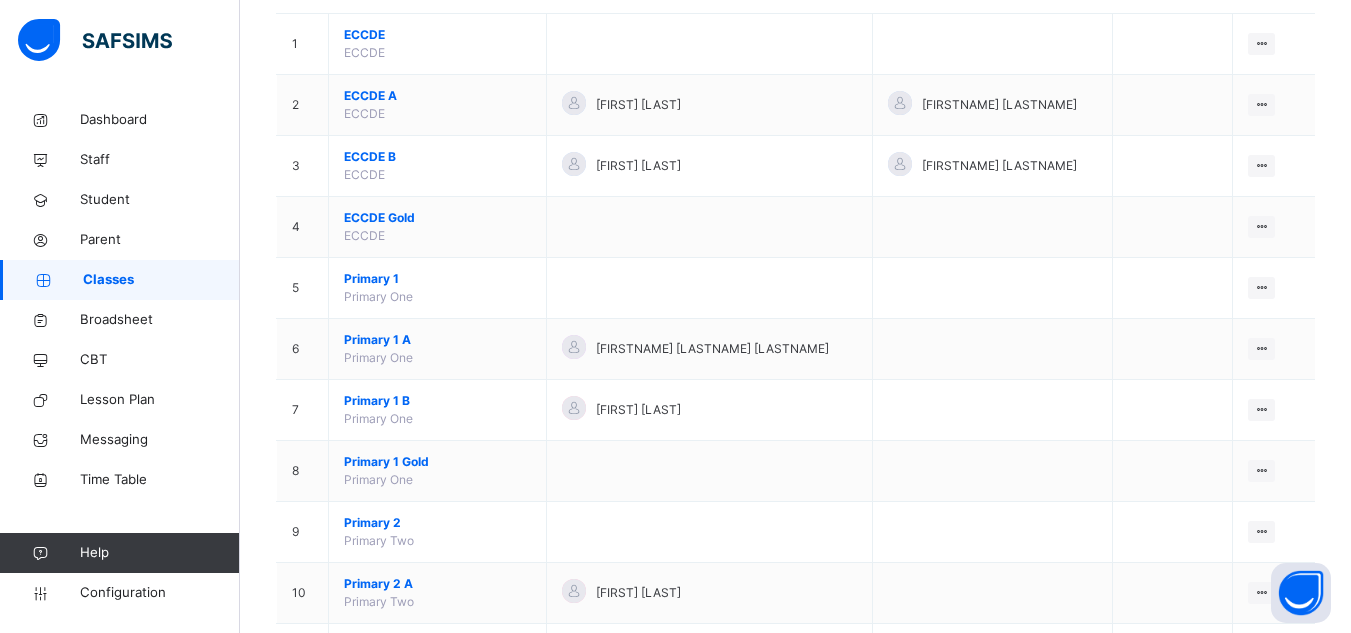 scroll, scrollTop: 234, scrollLeft: 0, axis: vertical 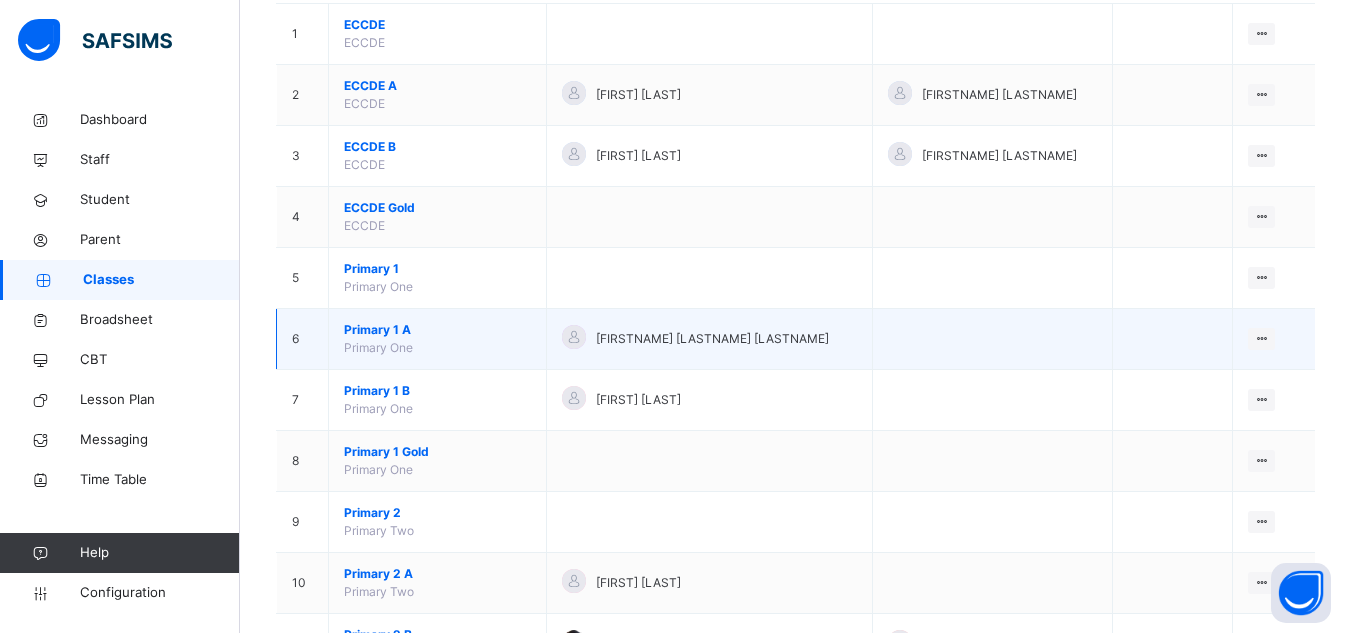 click on "Primary 1   A" at bounding box center [437, 330] 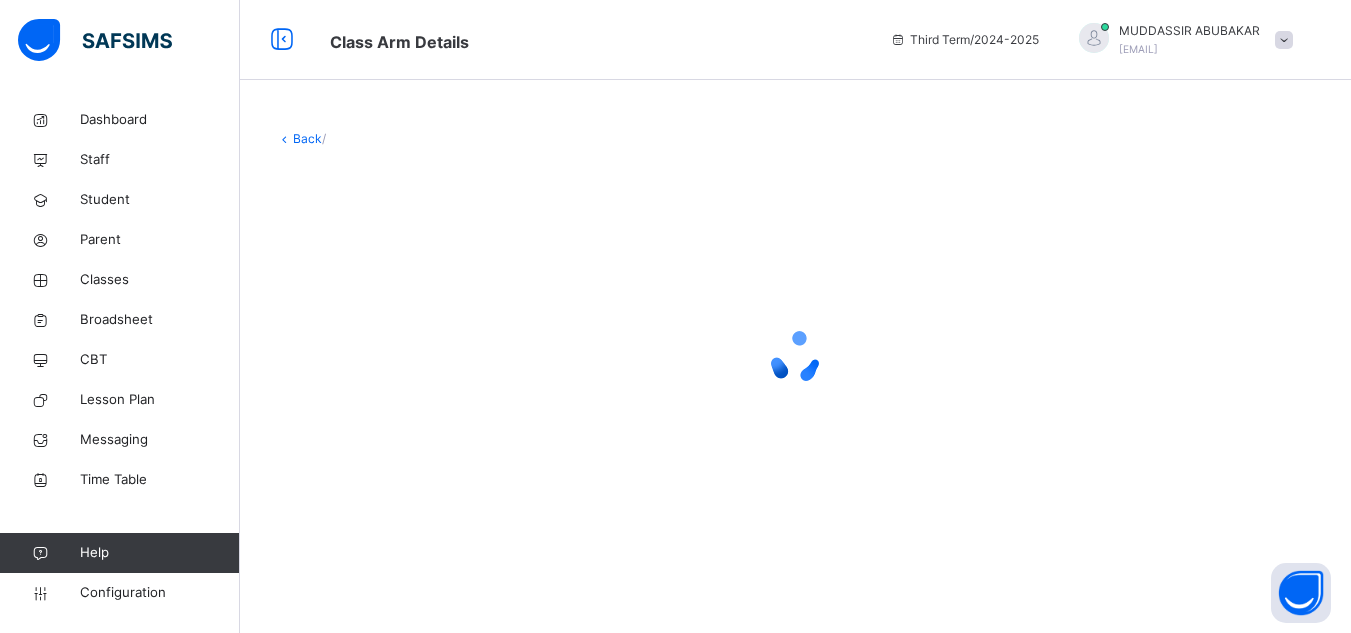scroll, scrollTop: 0, scrollLeft: 0, axis: both 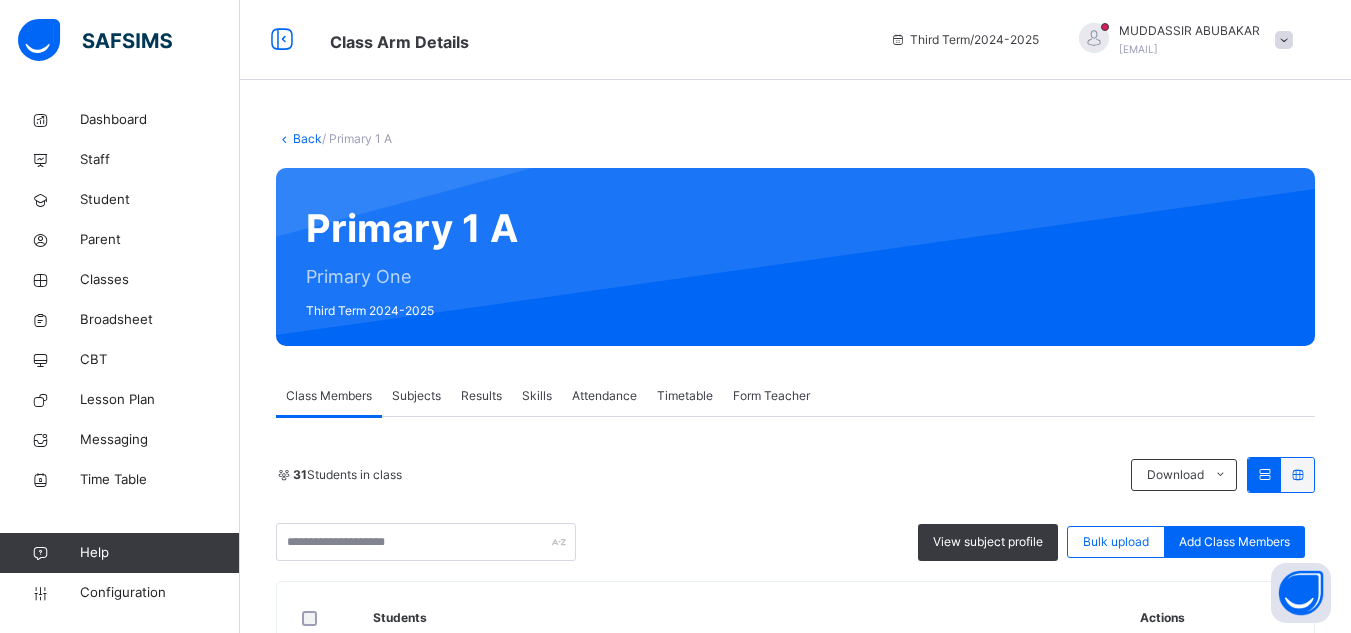 click on "Back" at bounding box center (307, 138) 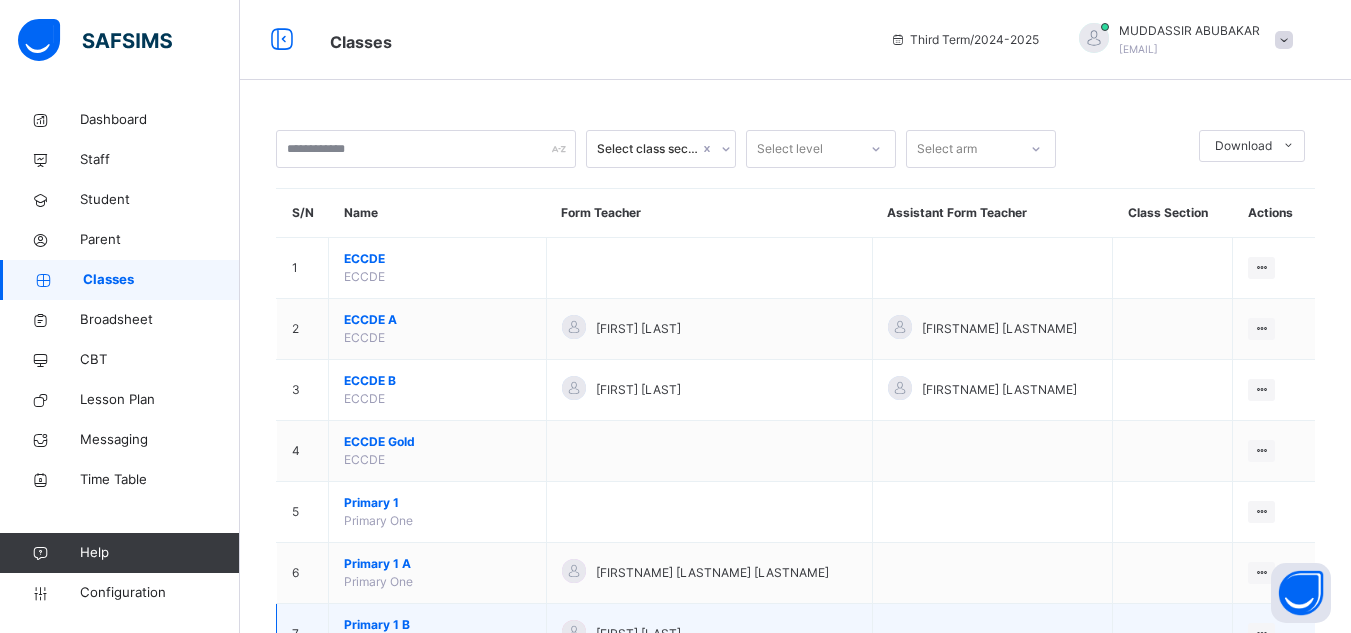 click on "Primary 1   B" at bounding box center [437, 625] 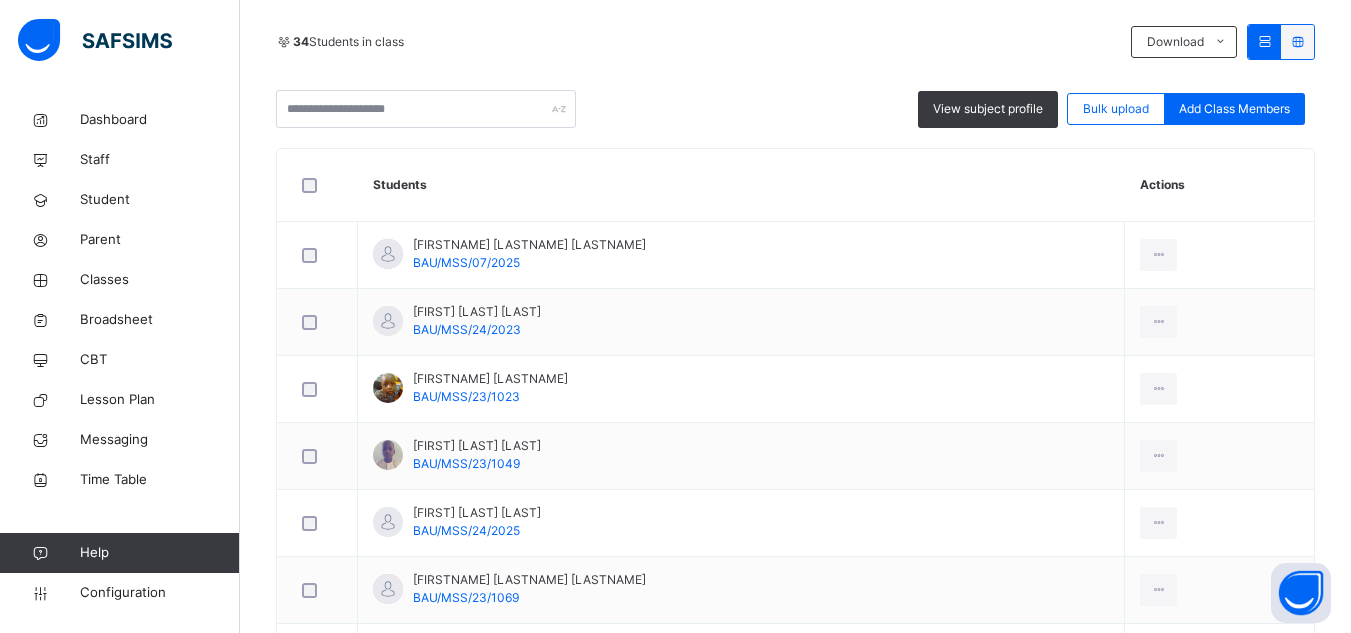 scroll, scrollTop: 448, scrollLeft: 0, axis: vertical 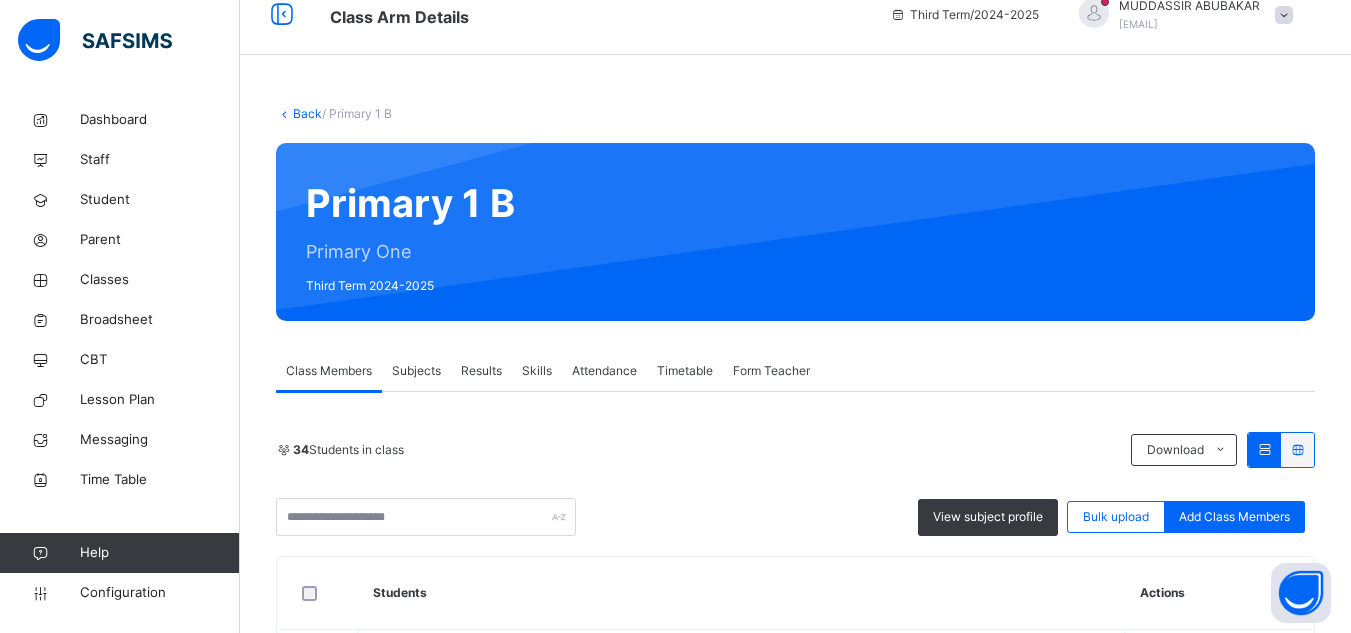 click on "Back" at bounding box center (307, 113) 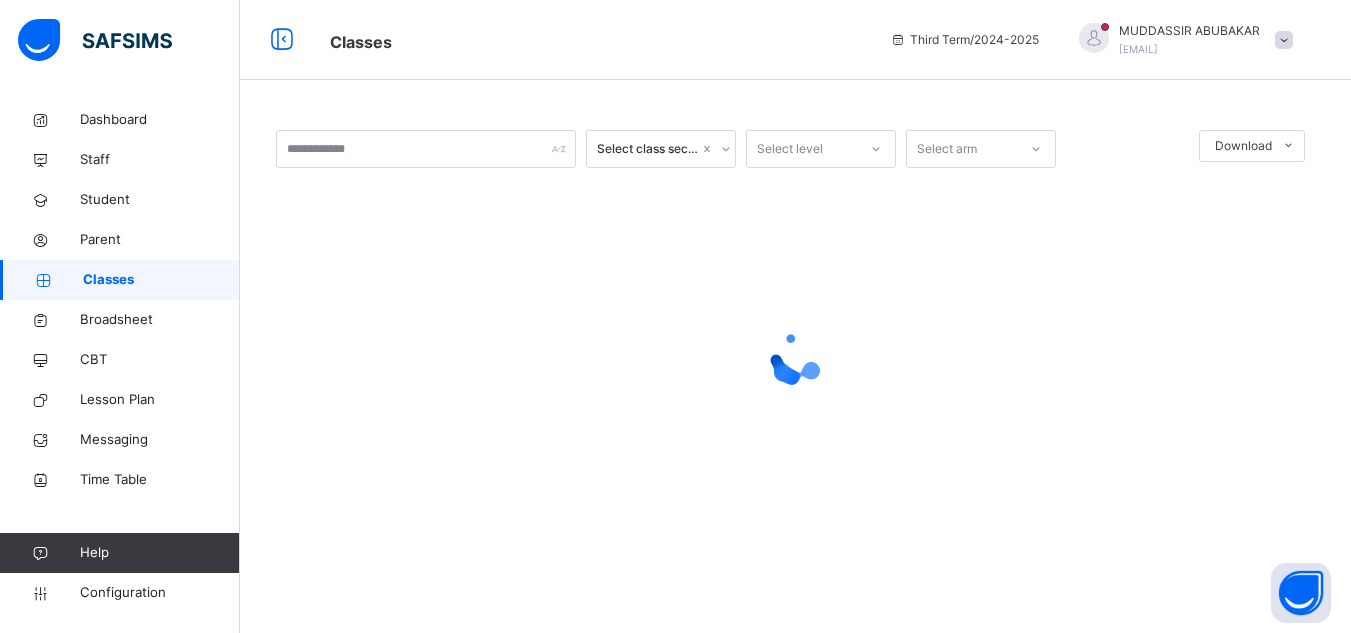 scroll, scrollTop: 0, scrollLeft: 0, axis: both 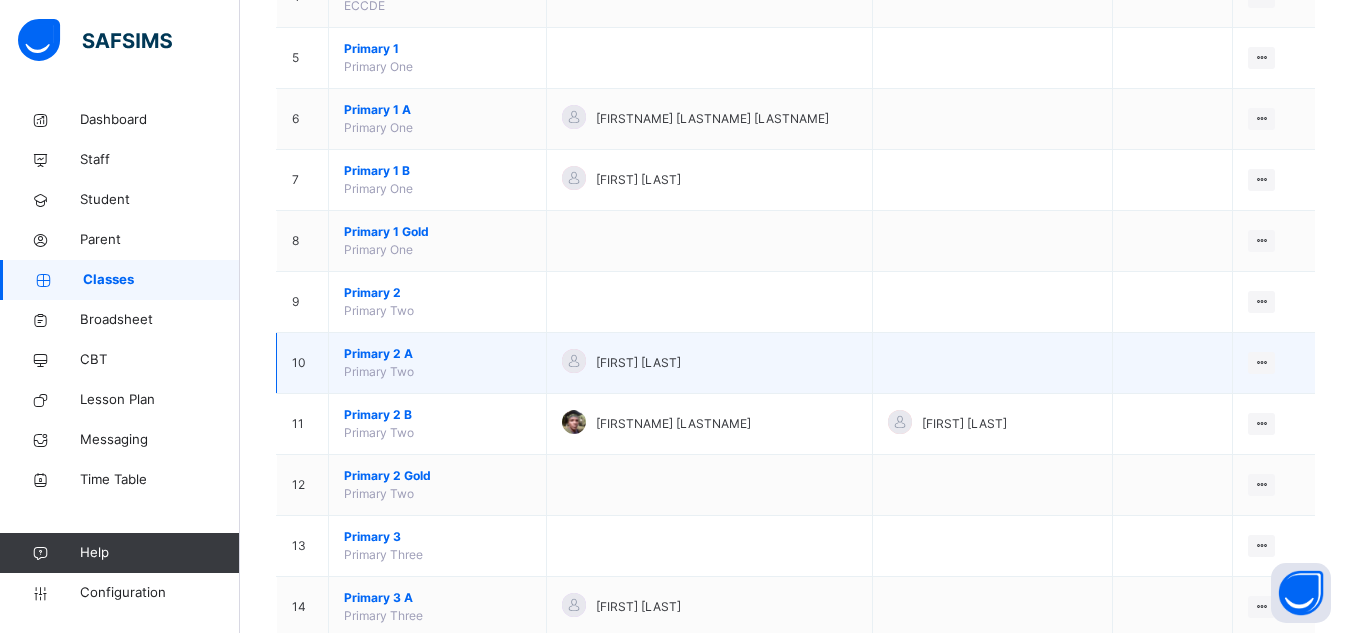 click on "Primary 2   A" at bounding box center (437, 354) 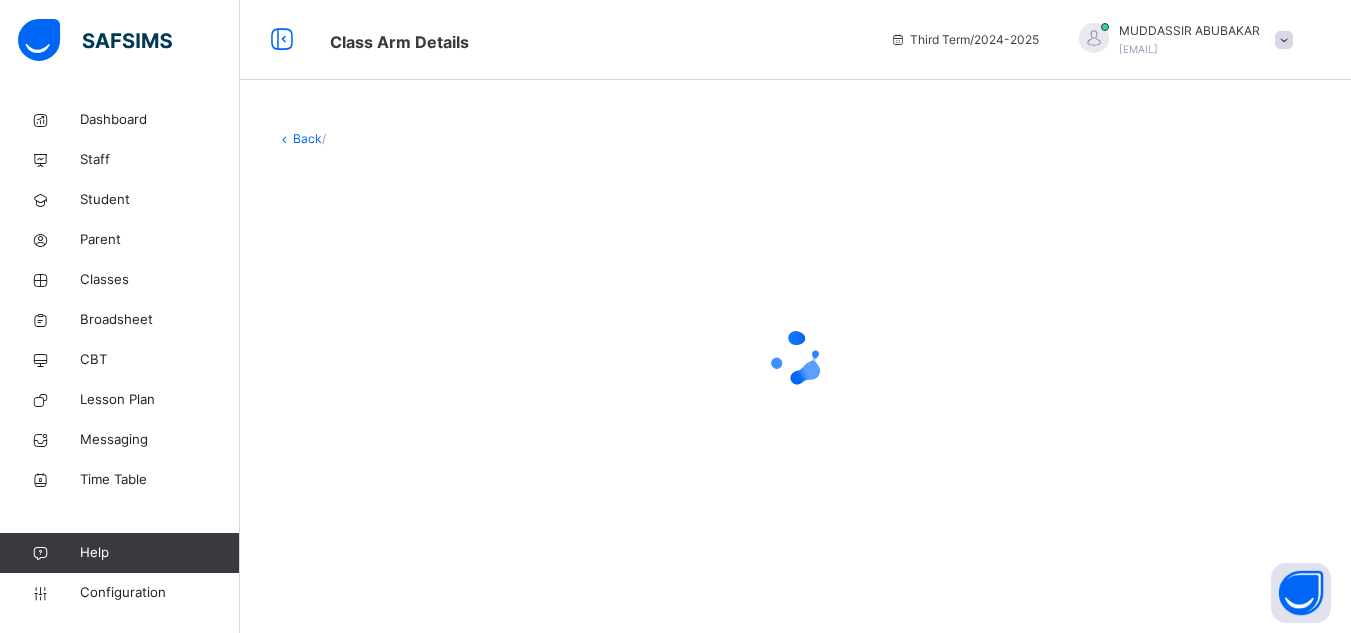 scroll, scrollTop: 0, scrollLeft: 0, axis: both 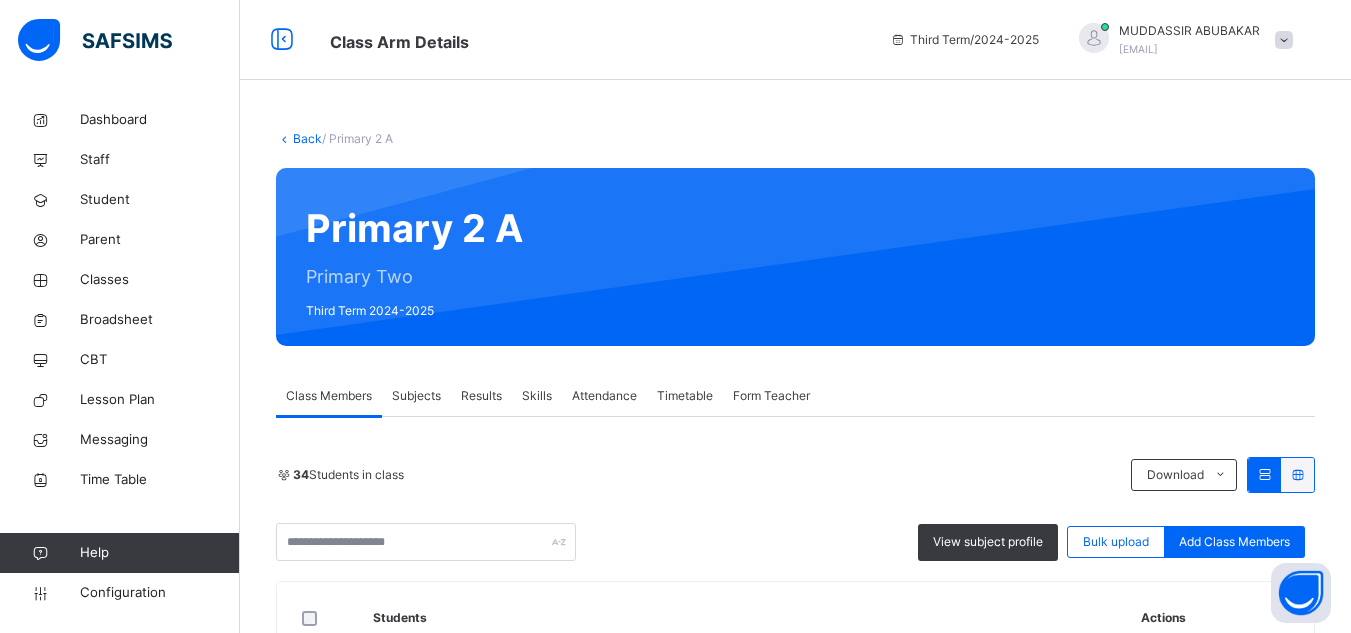 click on "Back" at bounding box center [307, 138] 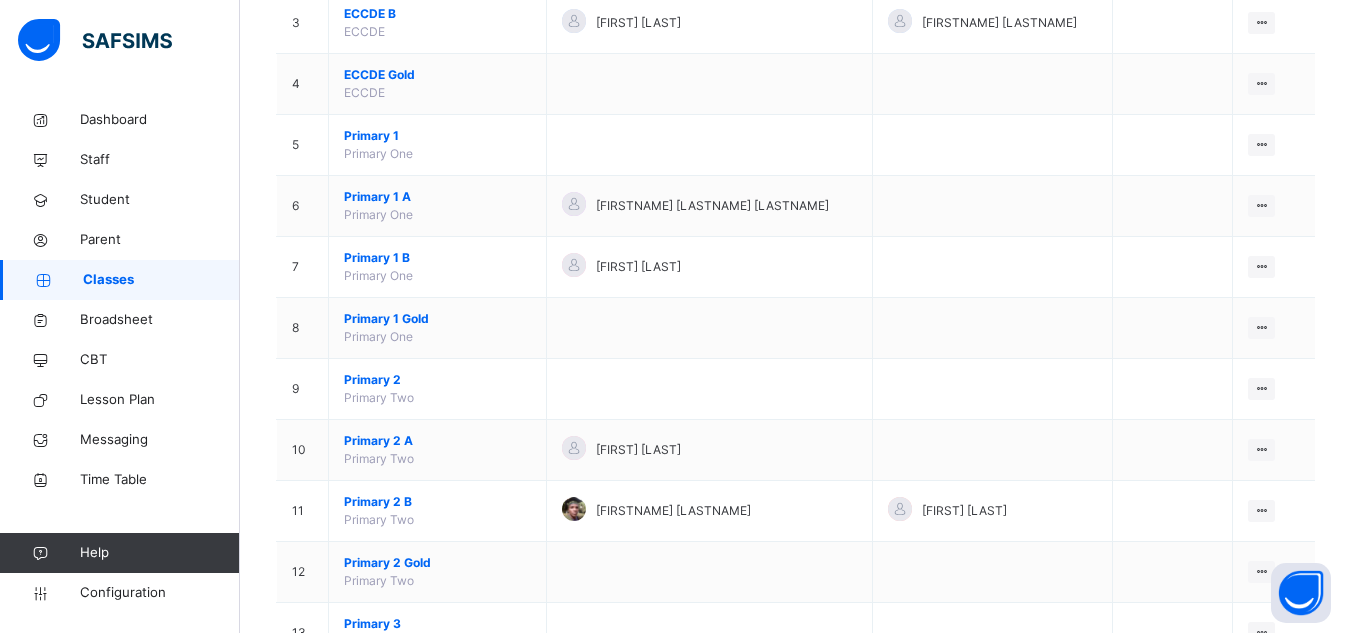 scroll, scrollTop: 374, scrollLeft: 0, axis: vertical 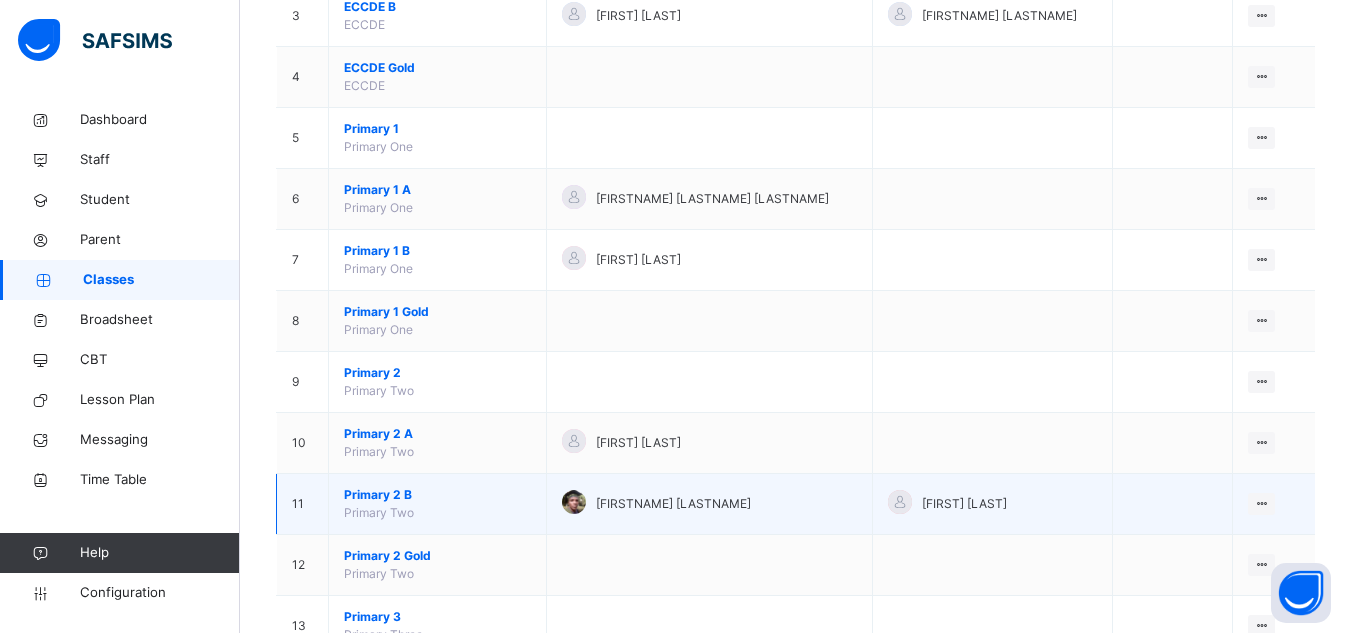 click on "Primary 2   B" at bounding box center [437, 495] 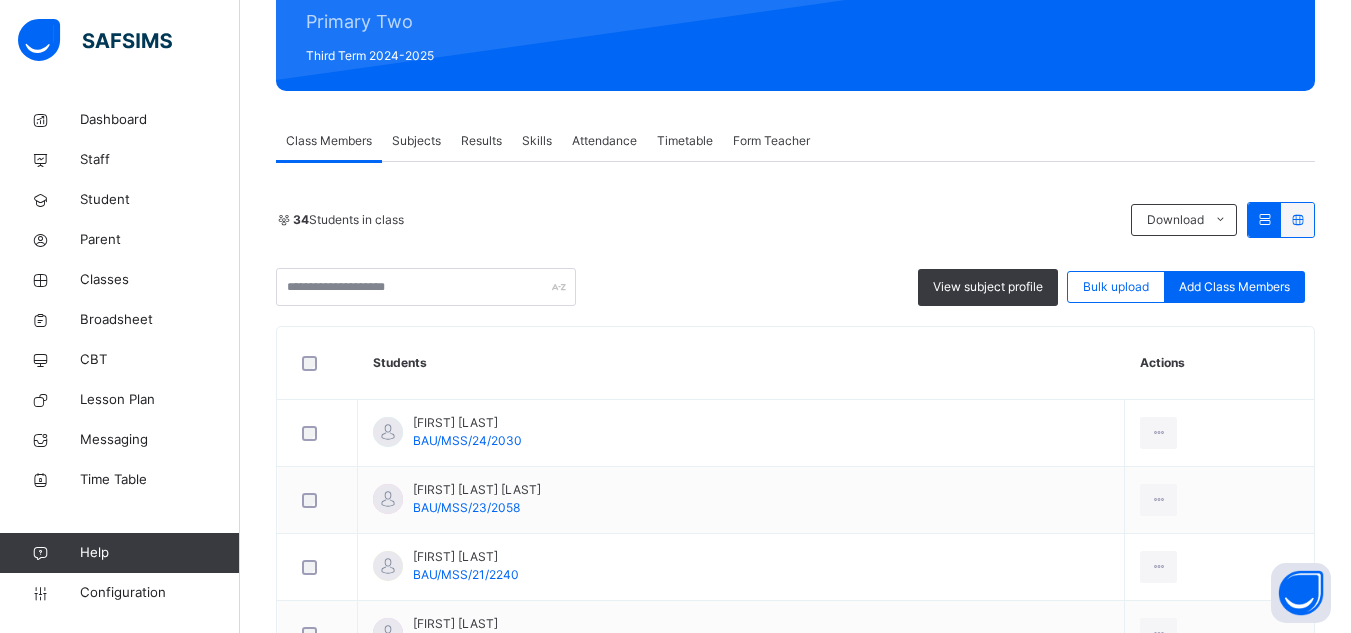 scroll, scrollTop: 127, scrollLeft: 0, axis: vertical 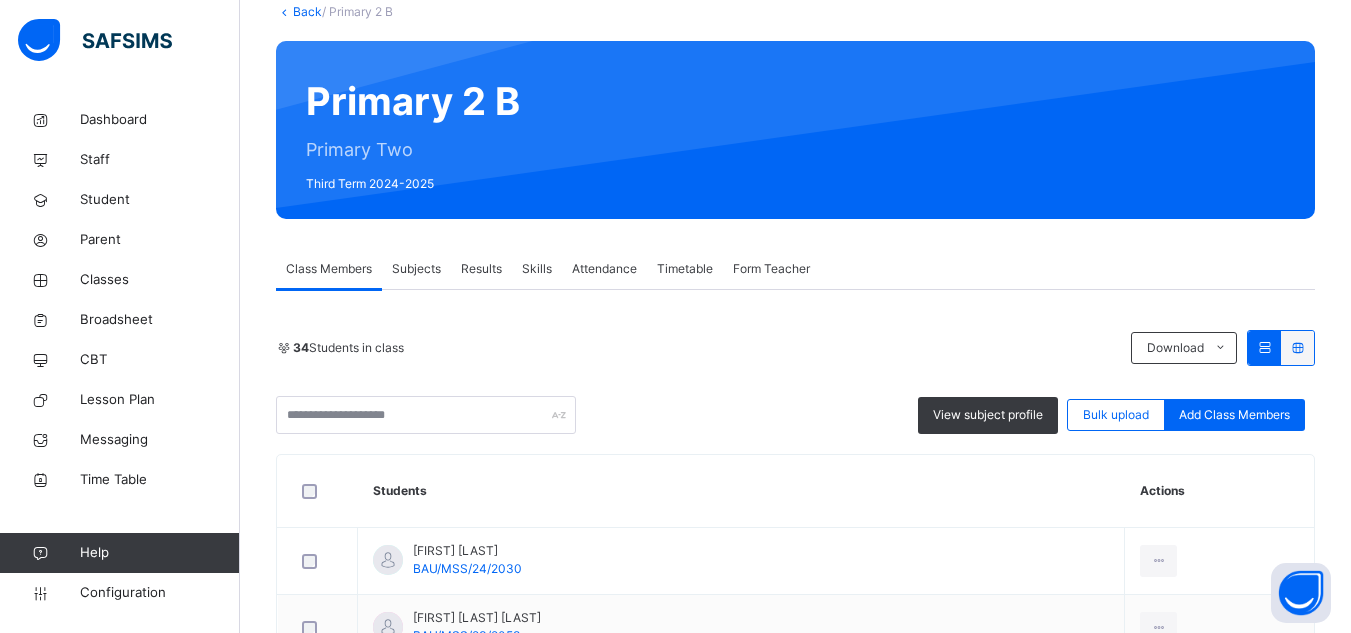 click on "Back" at bounding box center (307, 11) 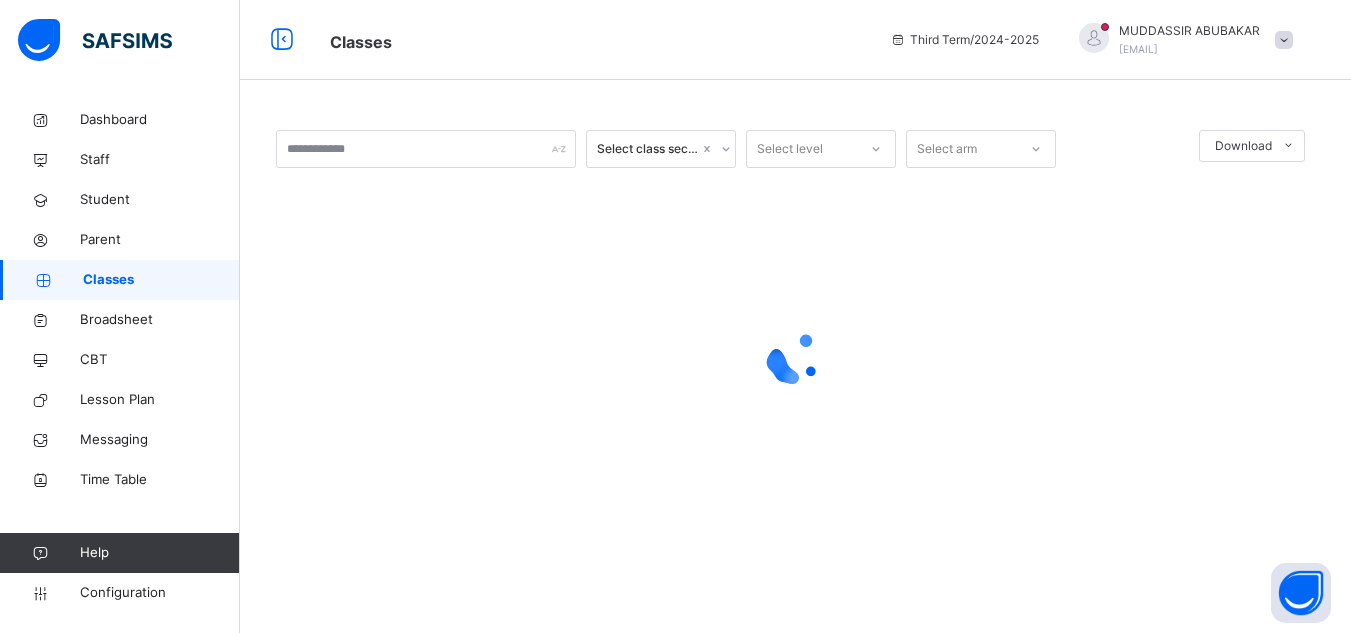 scroll, scrollTop: 0, scrollLeft: 0, axis: both 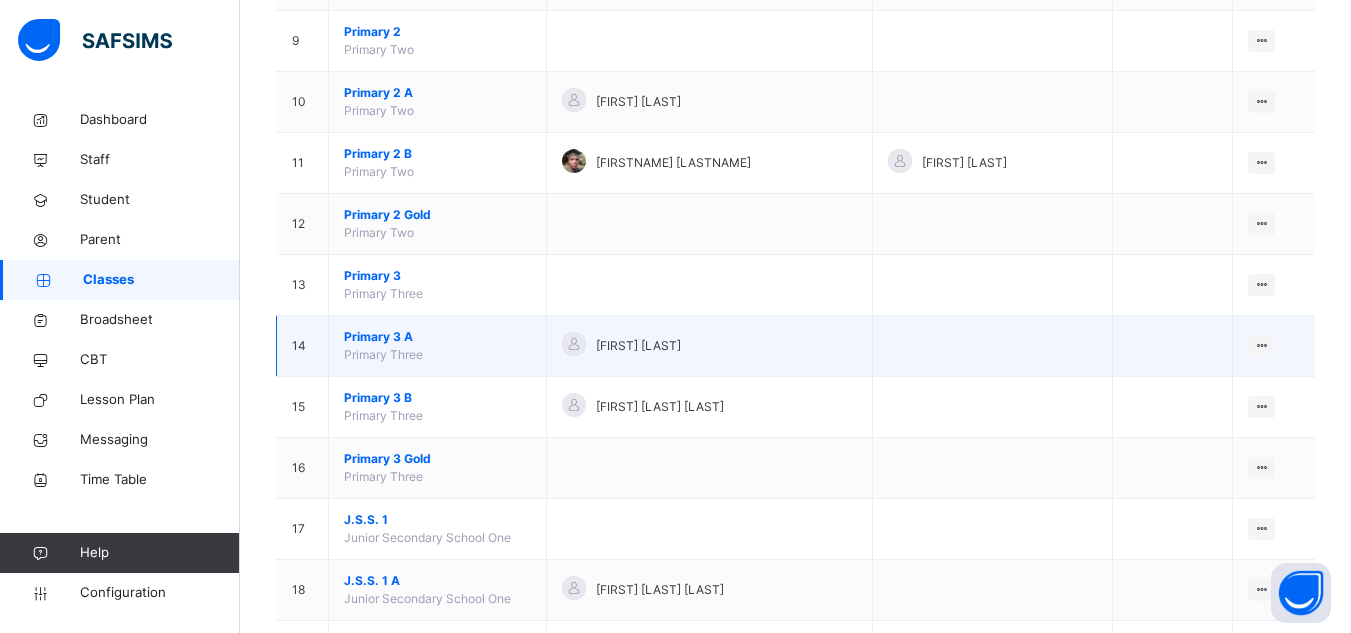 click on "Primary 3   A" at bounding box center (437, 337) 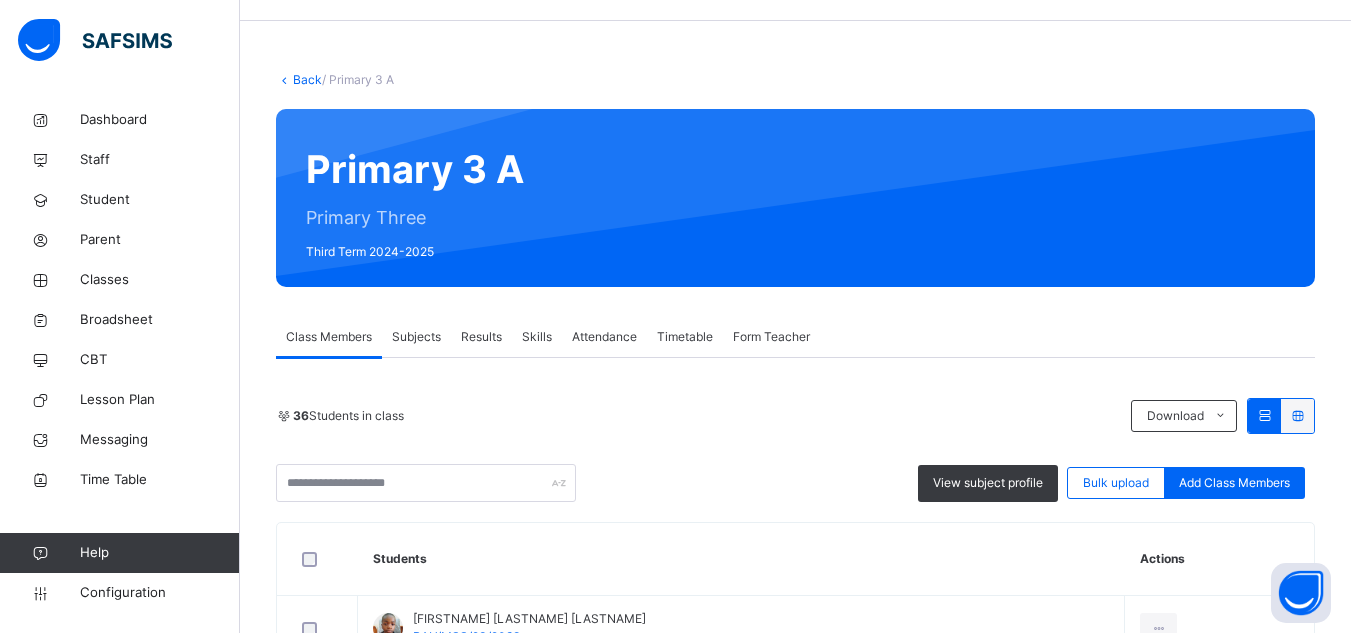 scroll, scrollTop: 122, scrollLeft: 0, axis: vertical 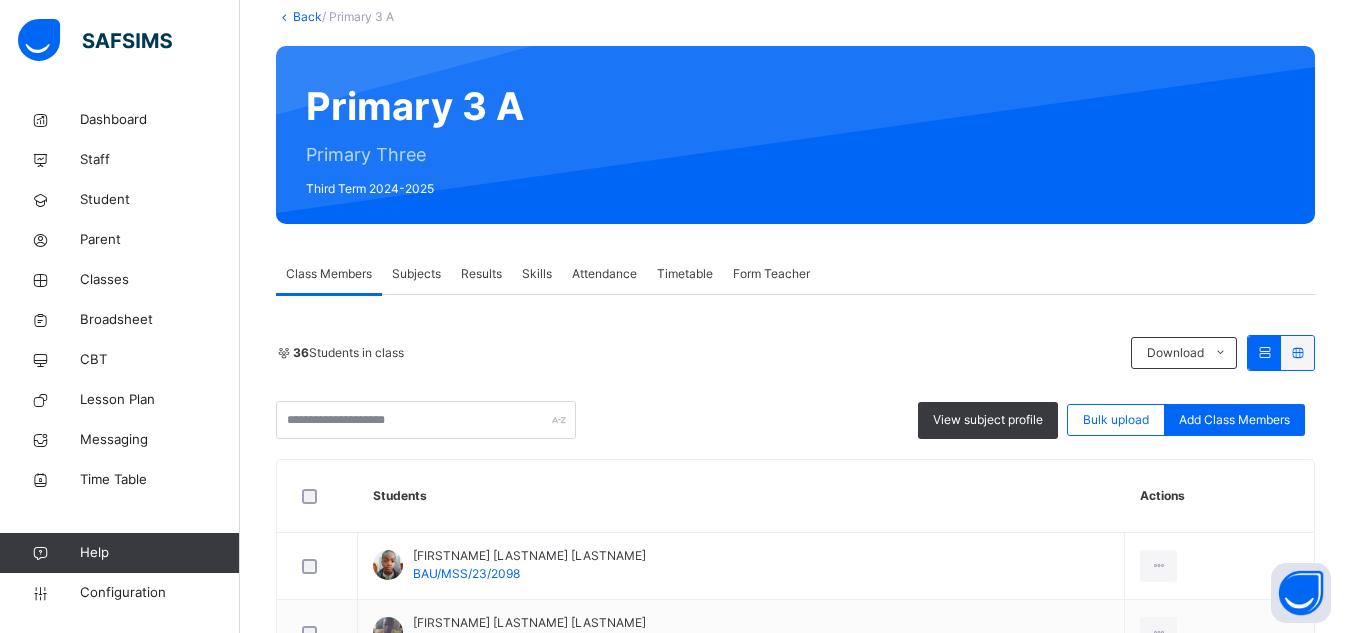 click on "Back" at bounding box center [307, 16] 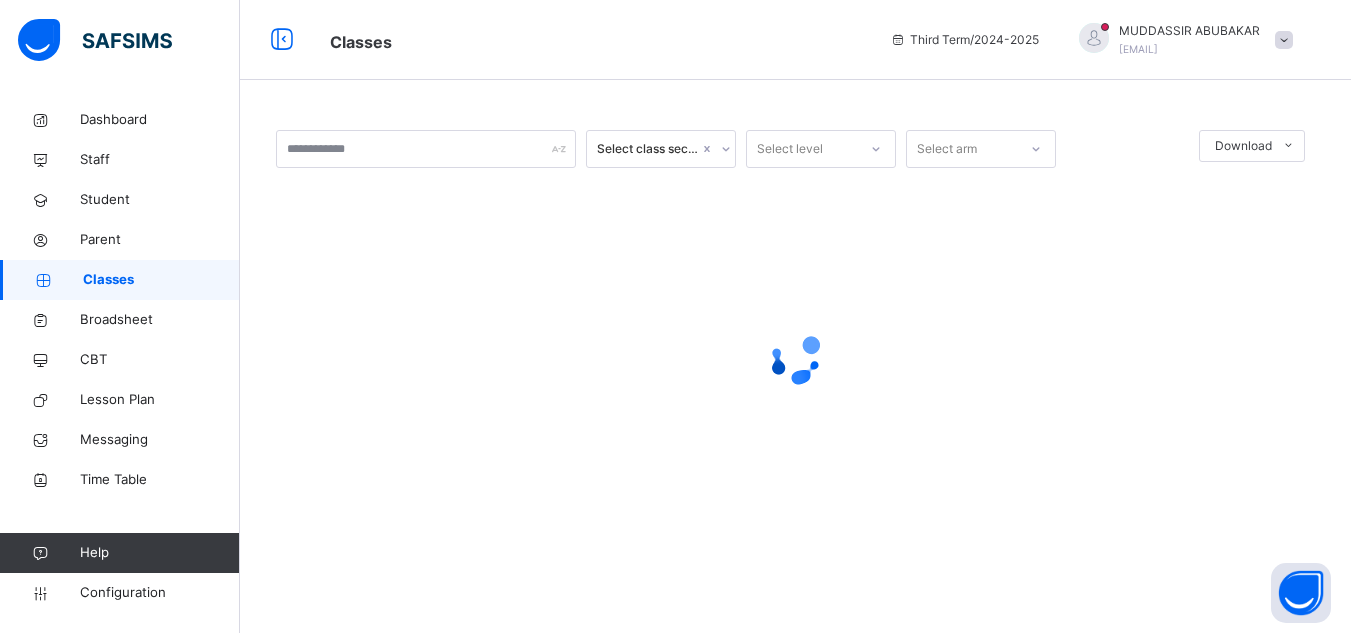 scroll, scrollTop: 0, scrollLeft: 0, axis: both 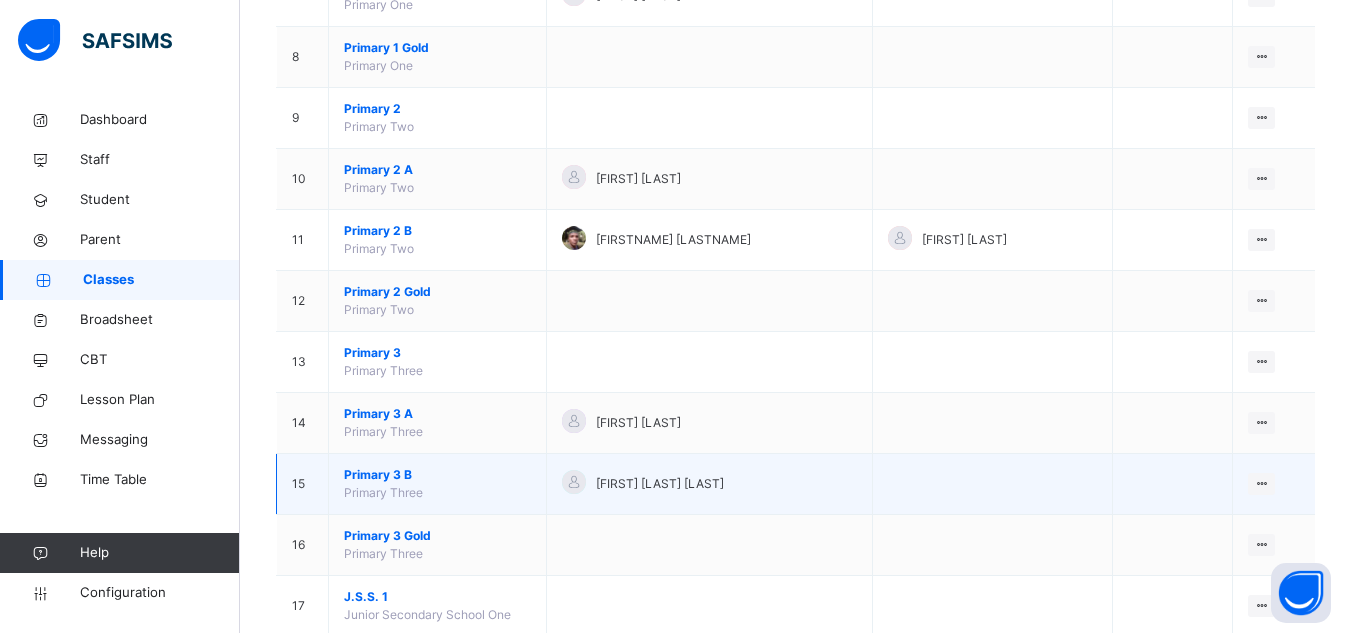 click on "Primary 3   B" at bounding box center (437, 475) 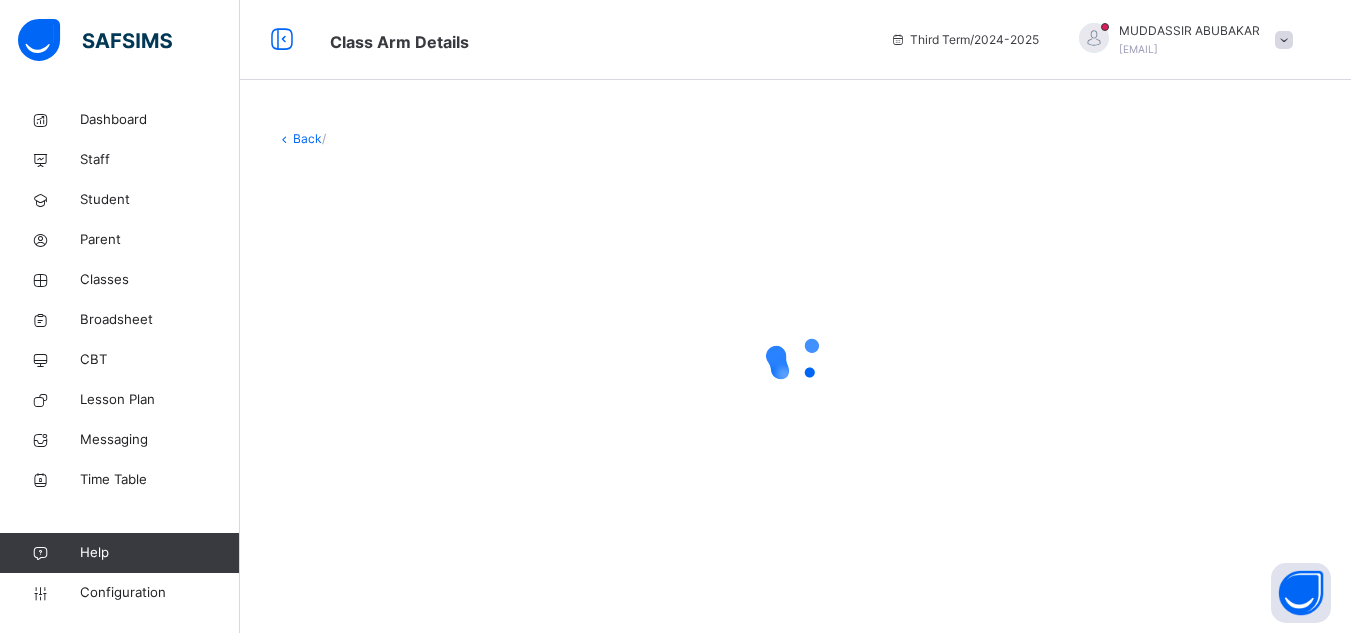 scroll, scrollTop: 0, scrollLeft: 0, axis: both 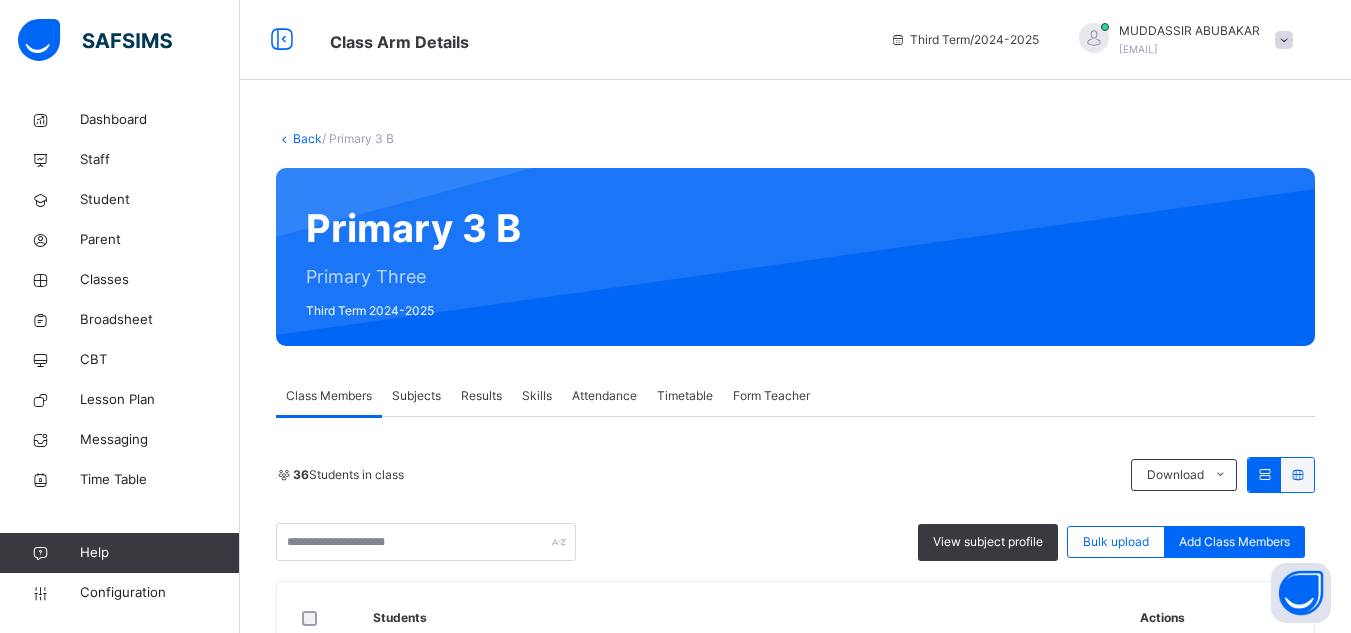 click on "Back" at bounding box center (307, 138) 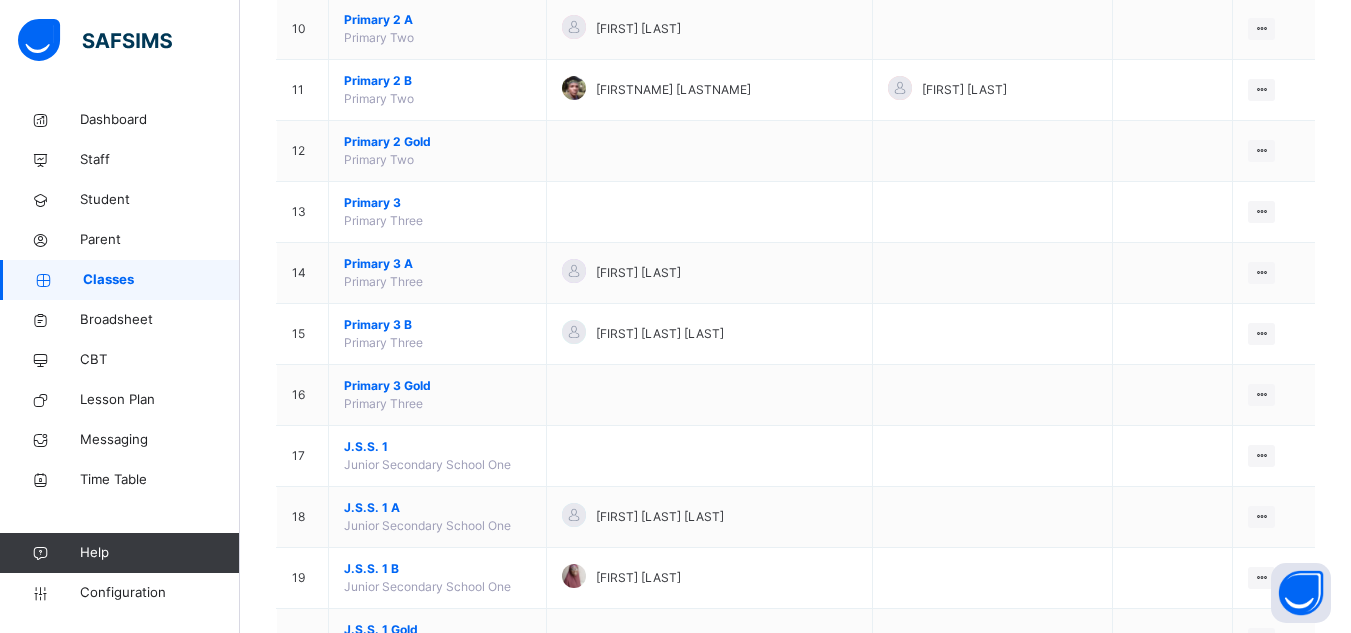 scroll, scrollTop: 785, scrollLeft: 0, axis: vertical 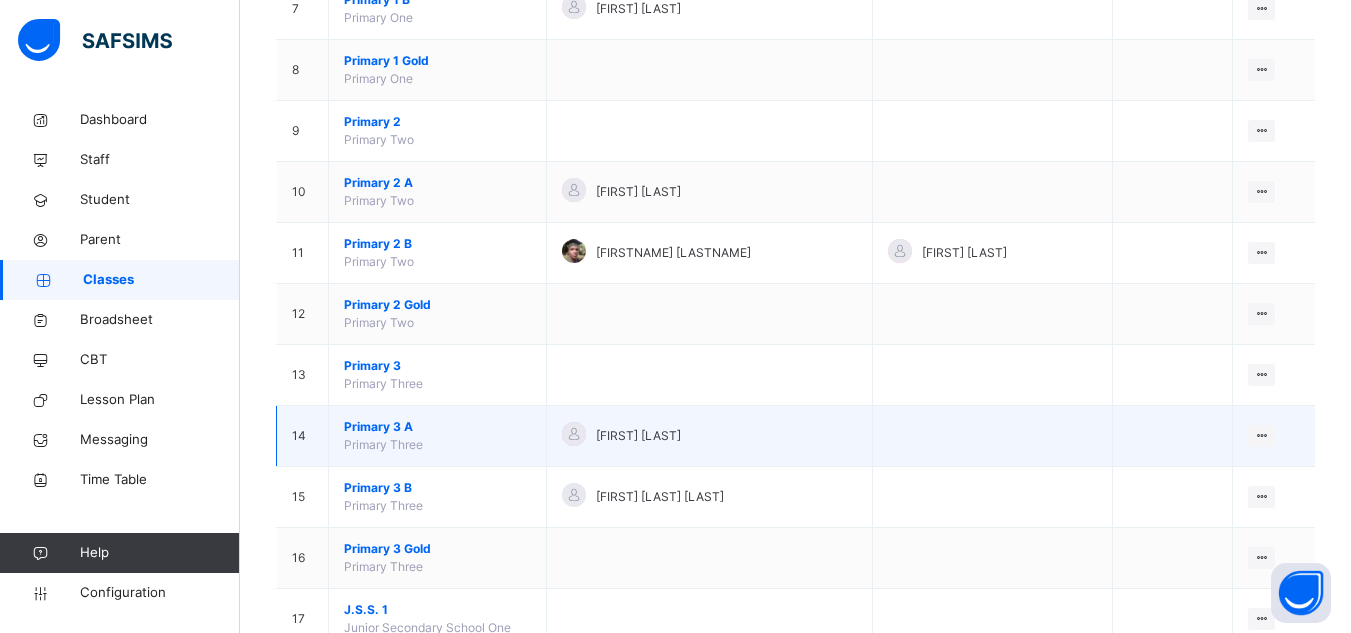 click on "Primary 3   A" at bounding box center [437, 427] 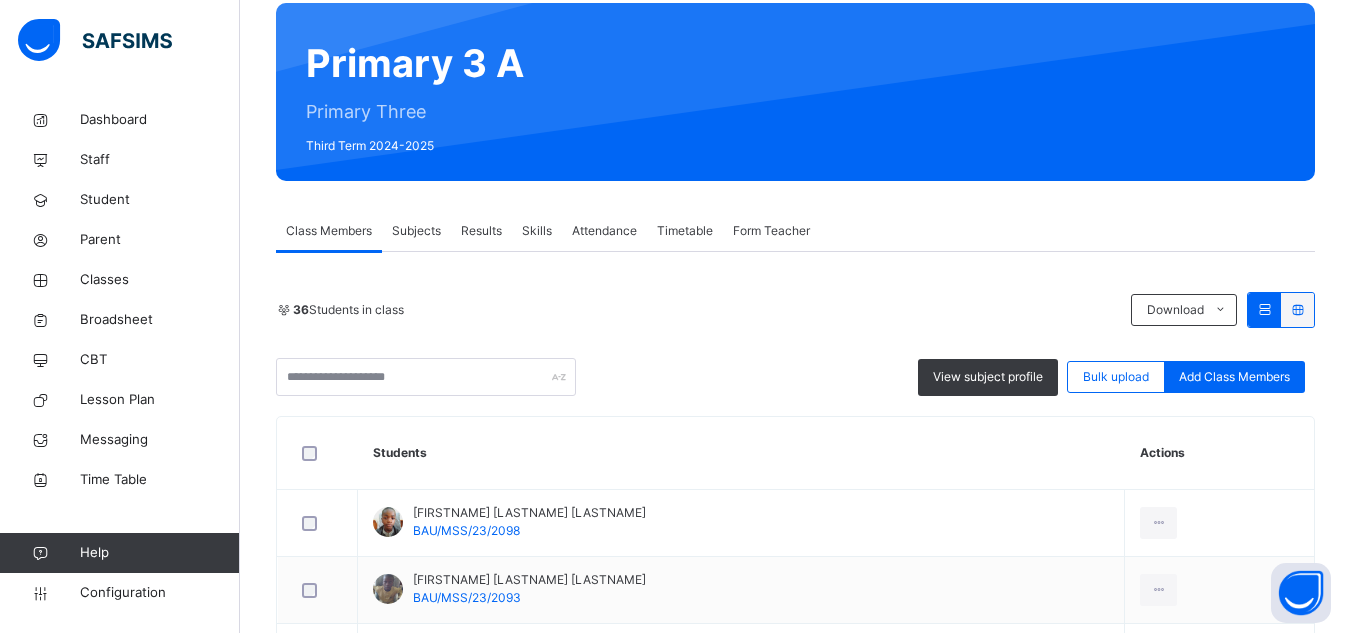 scroll, scrollTop: 11, scrollLeft: 0, axis: vertical 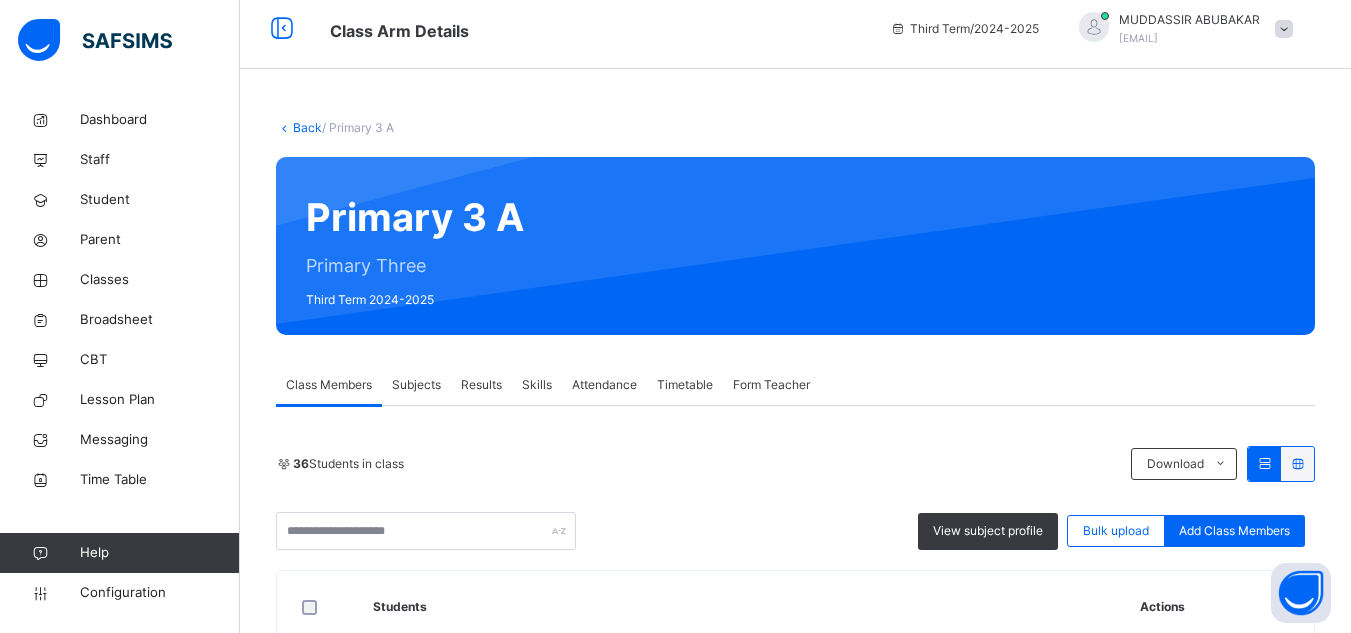 click on "Back" at bounding box center [307, 127] 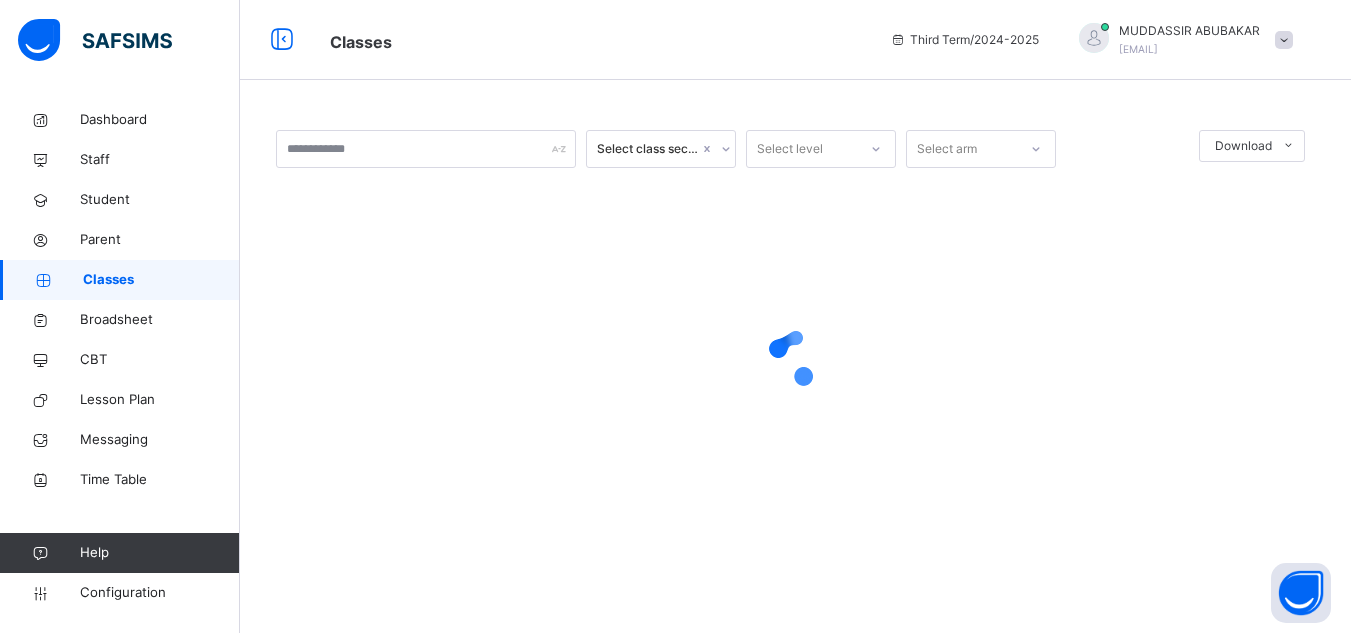 scroll, scrollTop: 0, scrollLeft: 0, axis: both 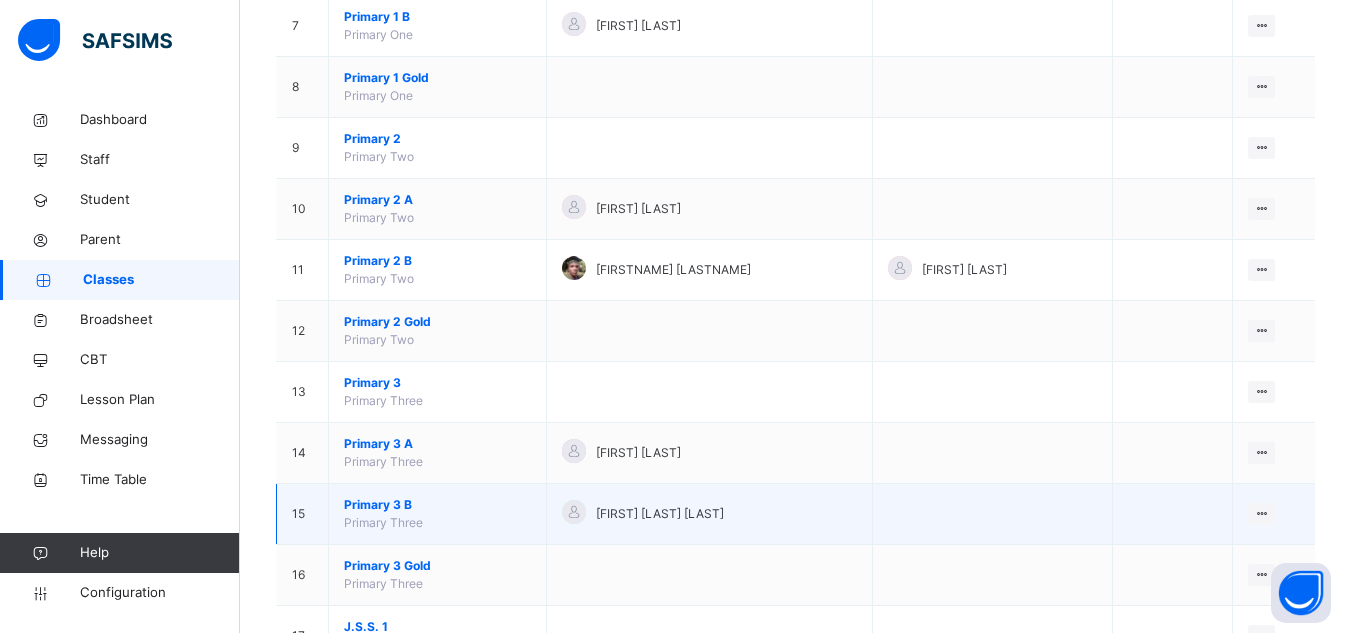 click on "Primary 3   B" at bounding box center (437, 505) 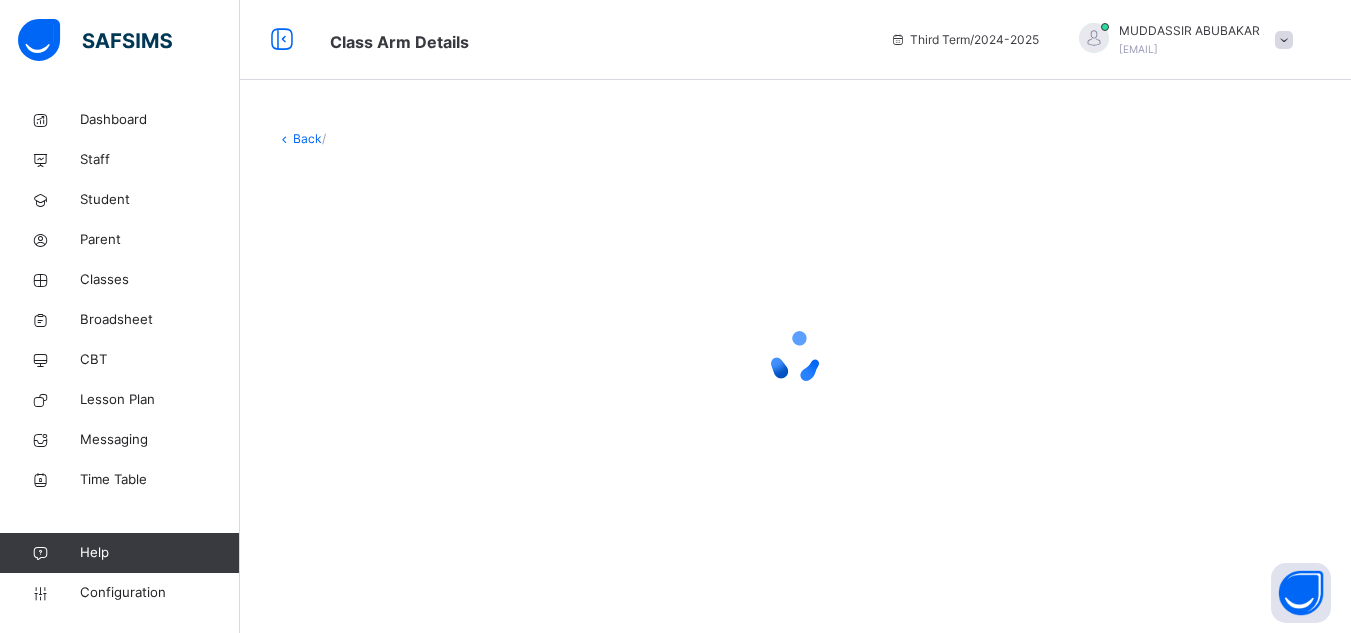 scroll, scrollTop: 0, scrollLeft: 0, axis: both 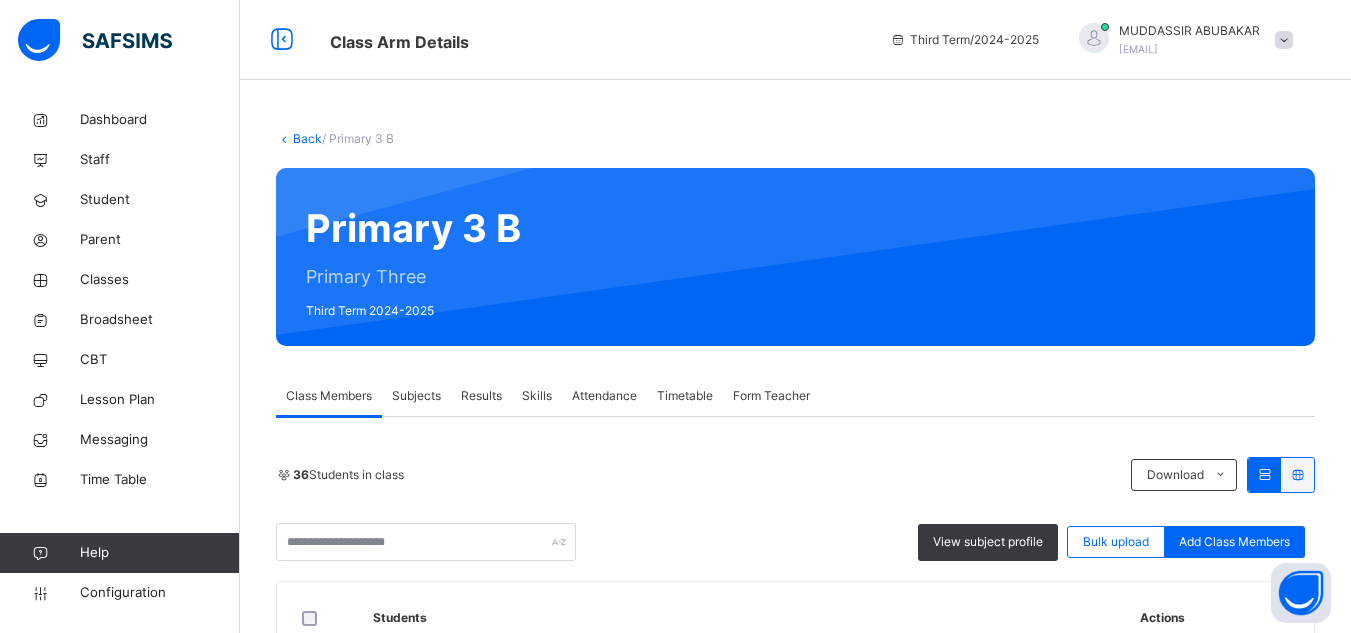 click on "Back" at bounding box center [307, 138] 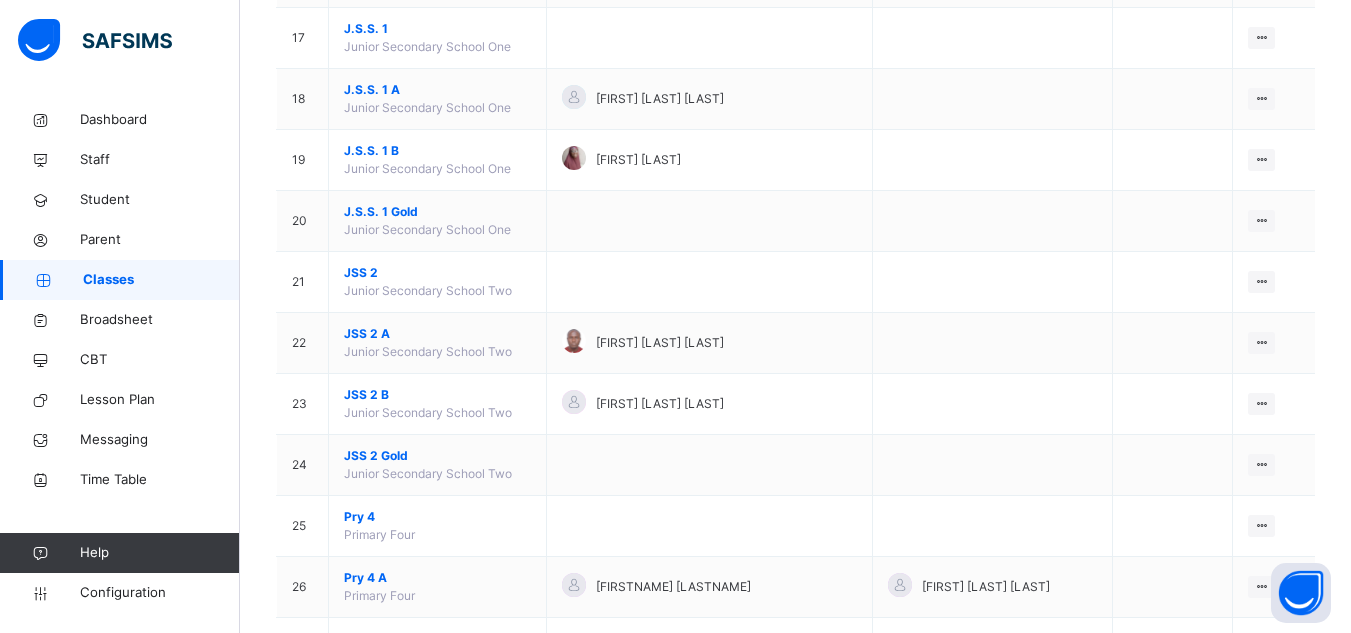 scroll, scrollTop: 1219, scrollLeft: 0, axis: vertical 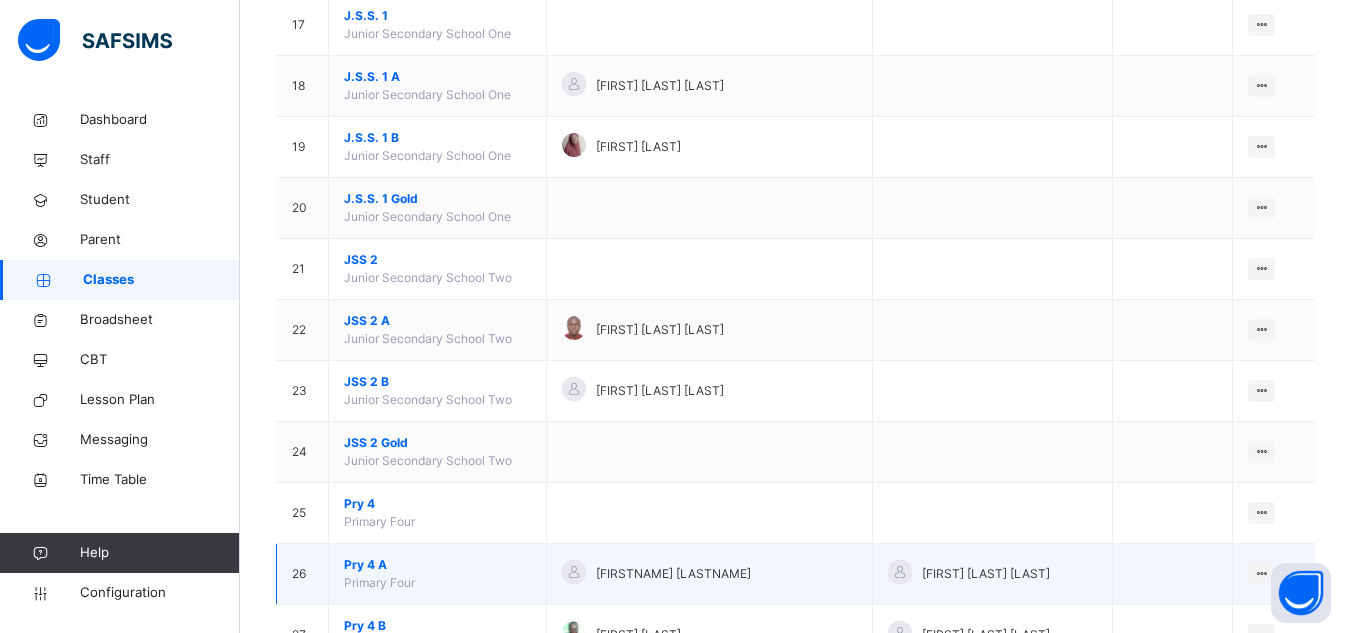 click on "Pry 4   A" at bounding box center [437, 565] 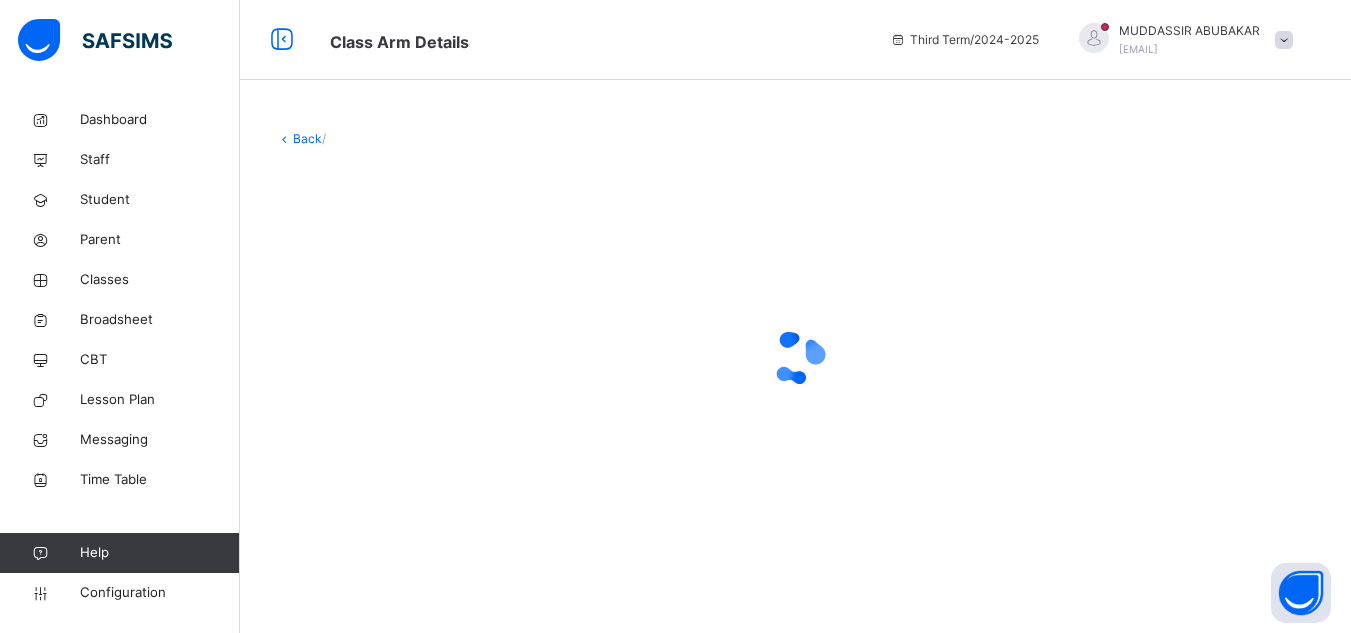 scroll, scrollTop: 0, scrollLeft: 0, axis: both 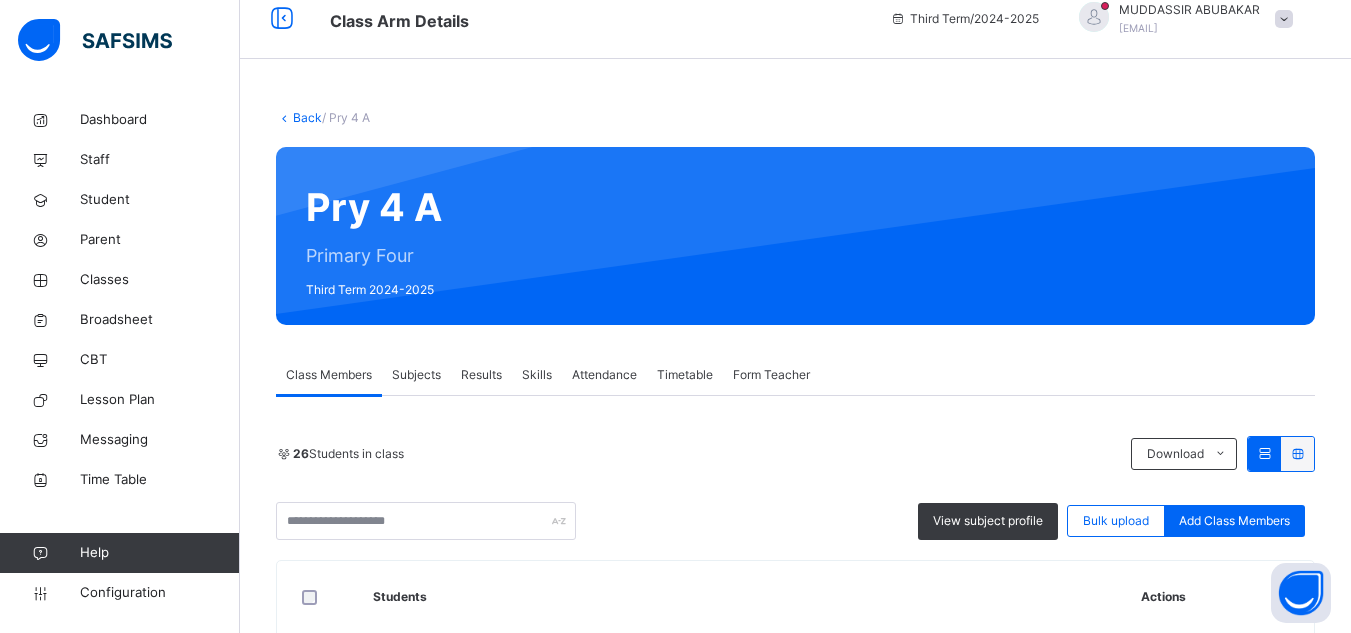 click on "Back" at bounding box center [307, 117] 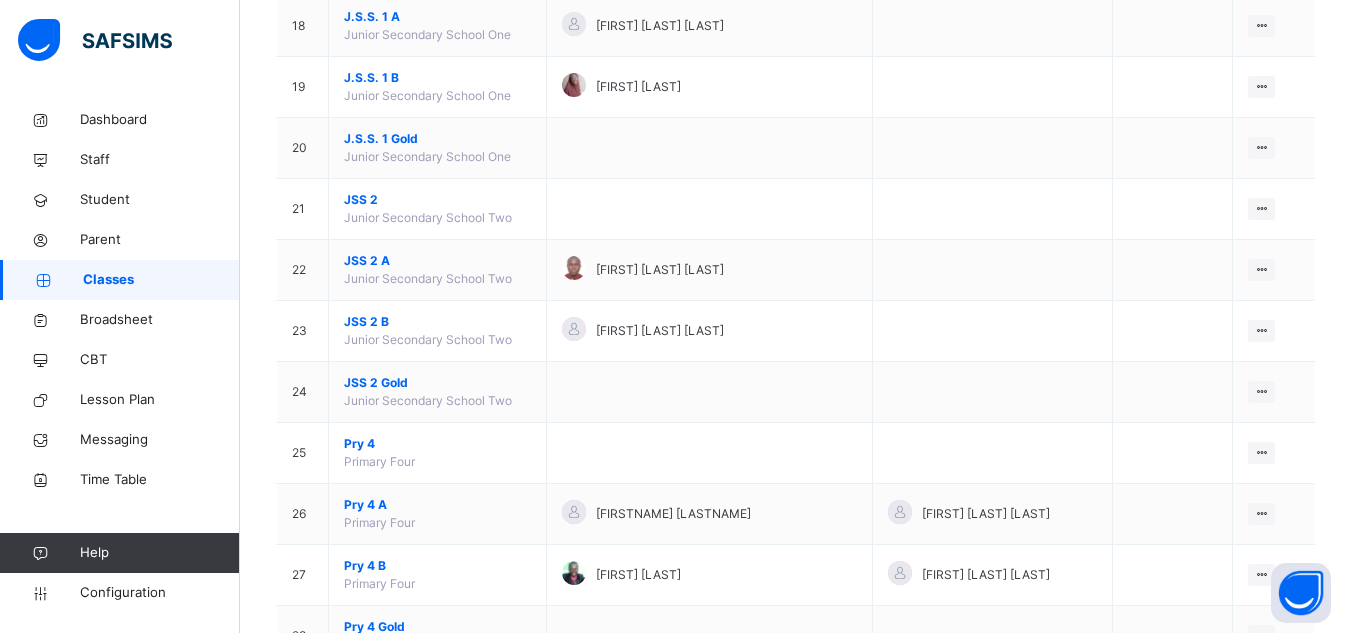scroll, scrollTop: 1300, scrollLeft: 0, axis: vertical 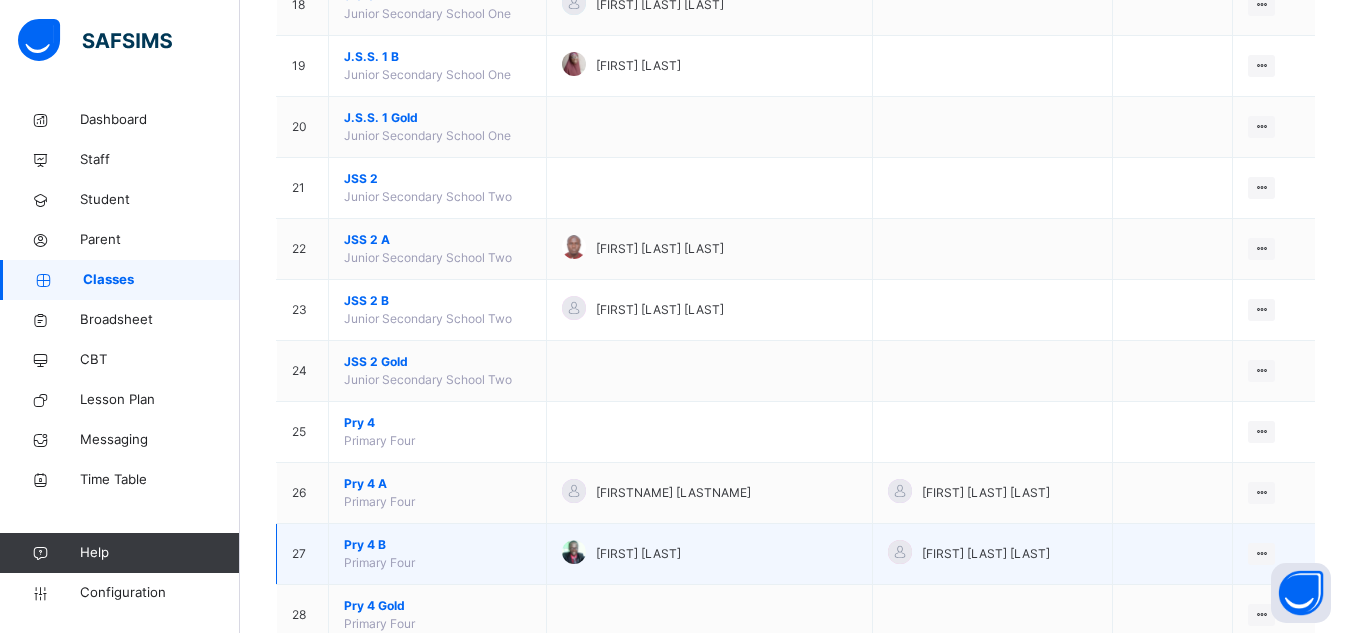 click on "Pry 4   B" at bounding box center (437, 545) 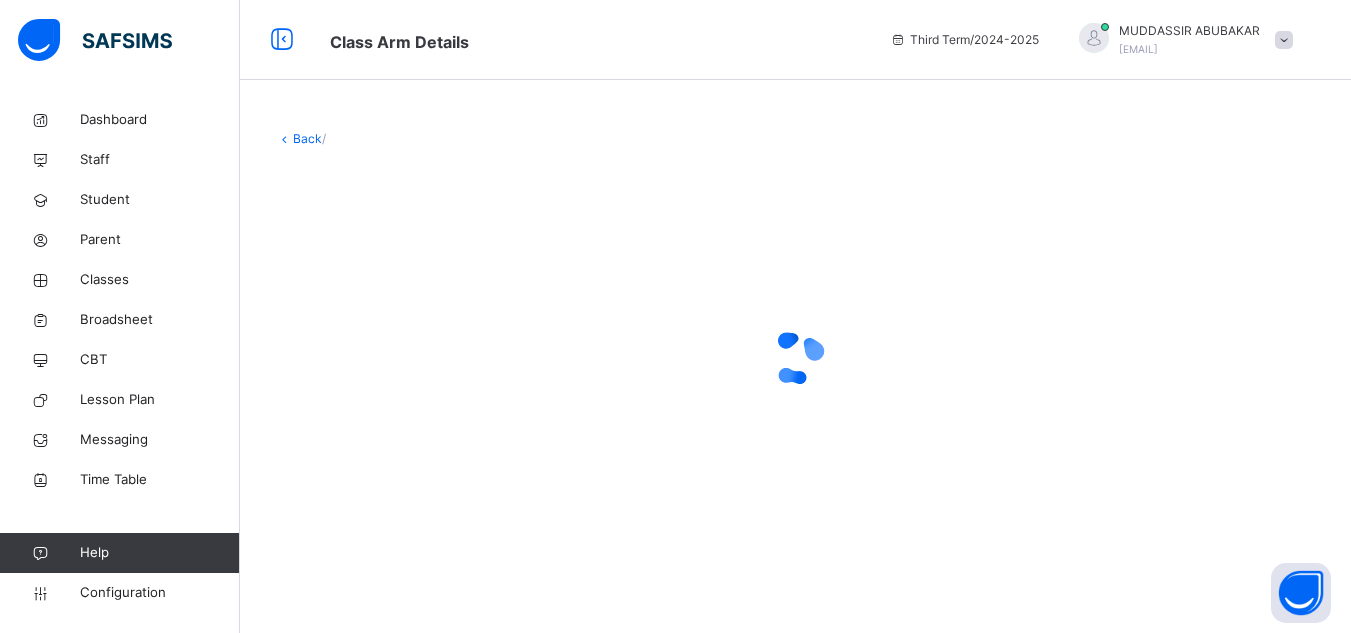 scroll, scrollTop: 0, scrollLeft: 0, axis: both 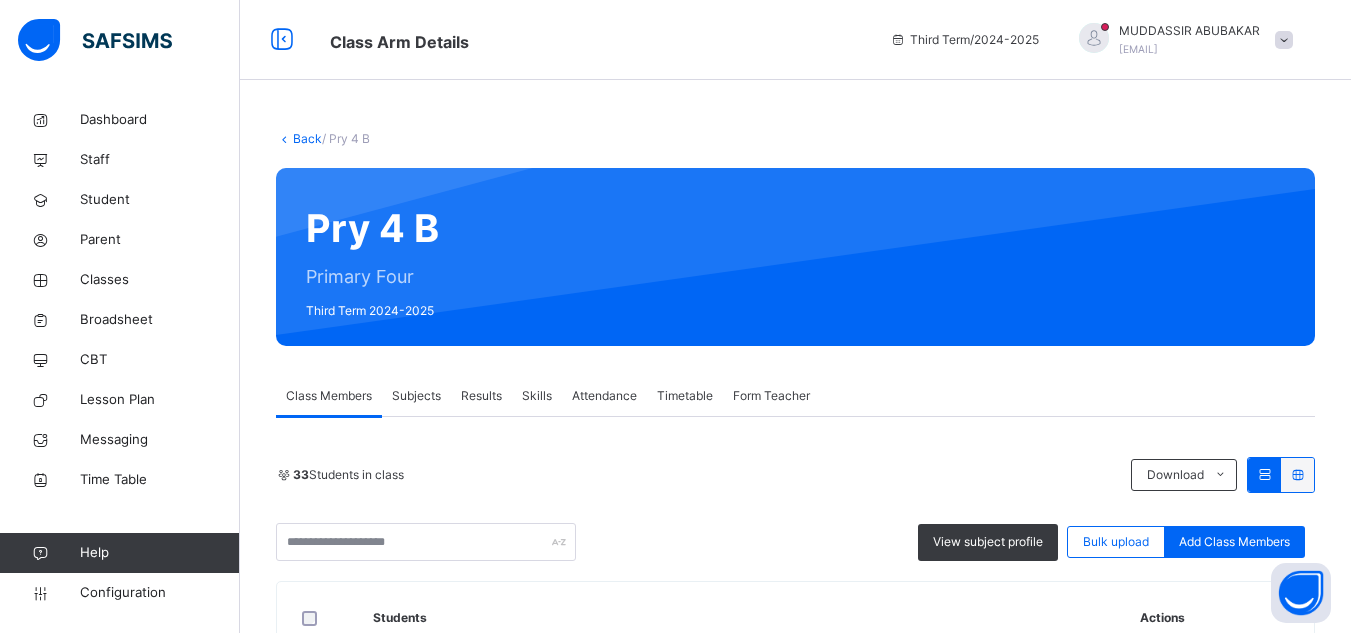 click on "Back  / Pry 4 B Pry 4 B Primary Four Third Term 2024-2025 Class Members Subjects Results Skills Attendance Timetable Form Teacher Class Members More Options   33  Students in class DownloadPdf Report Excel Report View subject profile Bulk upload Add Class Members UBEC MODEL 1 SMART SCHOOL BAUCHI Date: [DATE], [TIME] Class Members Class:  Pry 4 B Total no. of Students:  33 Term:  Third Term Session:  2024-2025 S/NO Admission No. Last Name First Name Other Name 1 BAU/MSS/23/2201 [LASTNAME] [FIRSTNAME] [LASTNAME] 2 BAU/MSS/23/2204 [LASTNAME] [FIRSTNAME] [LASTNAME] 3 BAU/MSS/23/2194 [LASTNAME] [FIRSTNAME] 4 BAU/MSS/23/2178 [LASTNAME] [FIRSTNAME] [LASTNAME] 5 BAU/MSS/23/2207 [LASTNAME] [FIRSTNAME] 6 BAU/MSS/23/2084 [LASTNAME] [FIRSTNAME] [LASTNAME] 7 BAU/MSS/23/0011 [LASTNAME] [FIRSTNAME] [LASTNAME] 8 BAU/MSS/23/2180 [LASTNAME] [FIRSTNAME] 9 BAU/MSS/23/2083 [LASTNAME] [FIRSTNAME] [LASTNAME] 10 BAU/MSS/23/2077 [LASTNAME] [FIRSTNAME] [LASTNAME] 11 BAU/MSS/23/2188 [LASTNAME] [FIRSTNAME] [LASTNAME] 12 BAU/MSS/23/2177 [LASTNAME] [FIRSTNAME] [LASTNAME] 13 BAU/MSS/23/2202 [LASTNAME] [FIRSTNAME] [LASTNAME] 14 BAU/MSS/23/2179 [LASTNAME] [FIRSTNAME] [LASTNAME] 15 [LASTNAME]" at bounding box center [795, 1488] 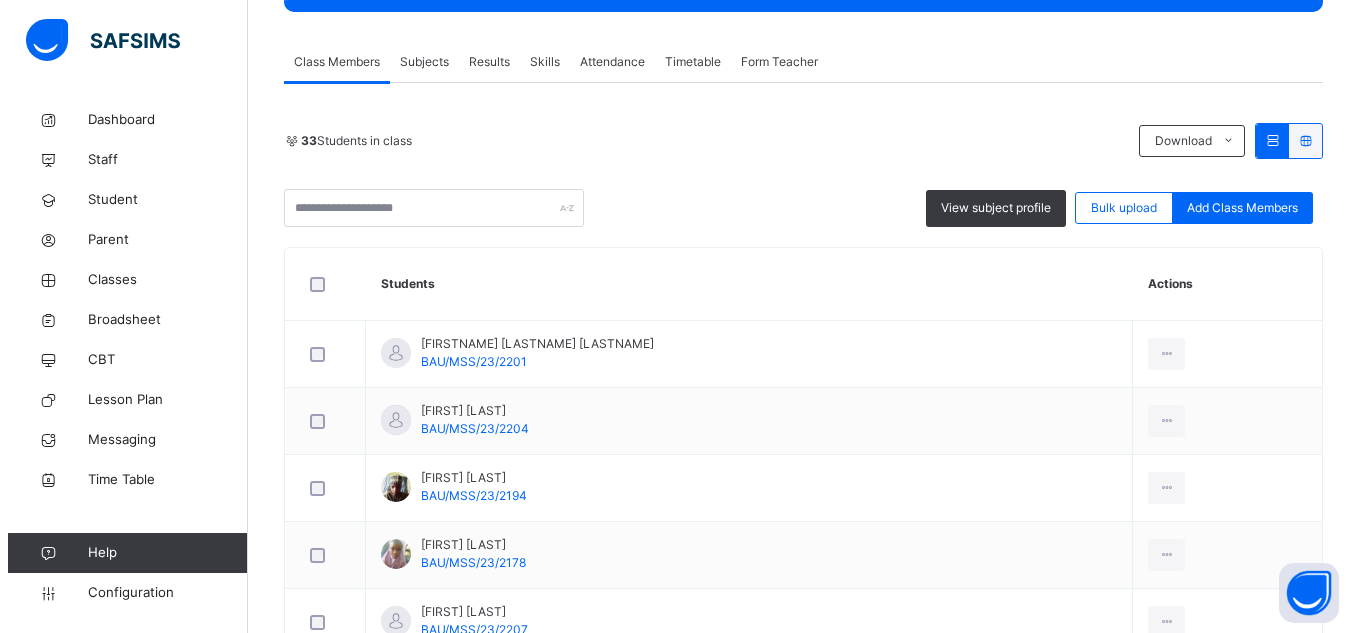 scroll, scrollTop: 0, scrollLeft: 0, axis: both 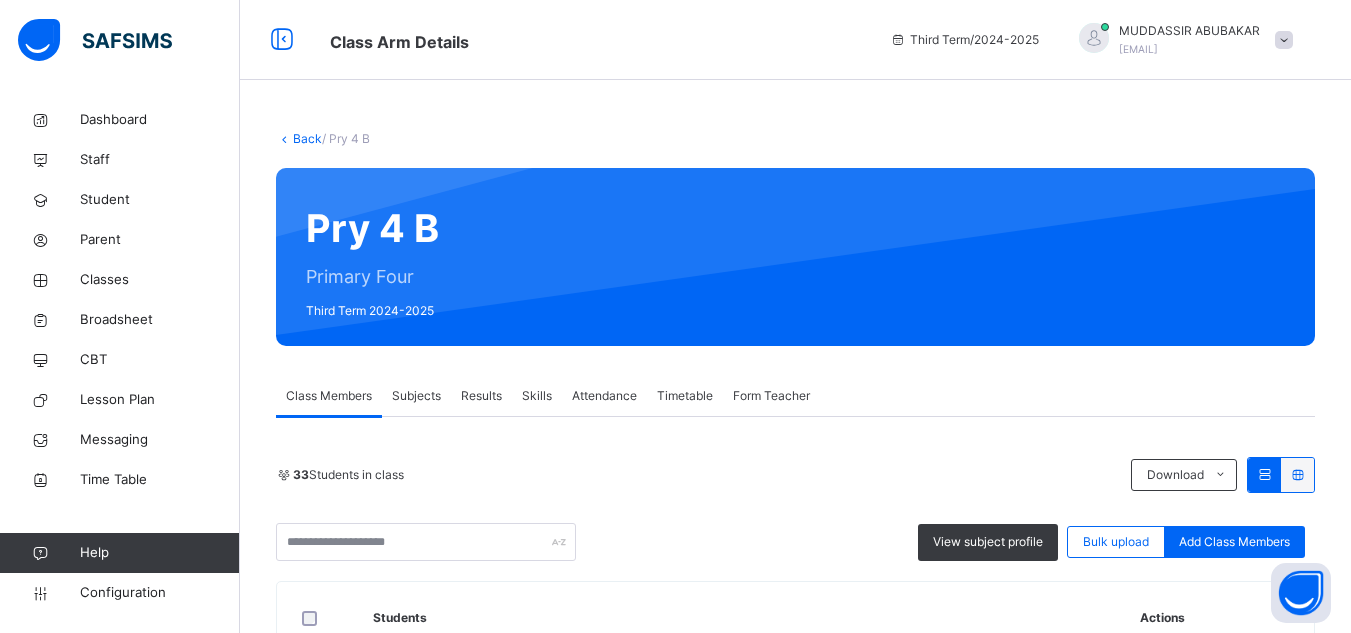click on "Back" at bounding box center [307, 138] 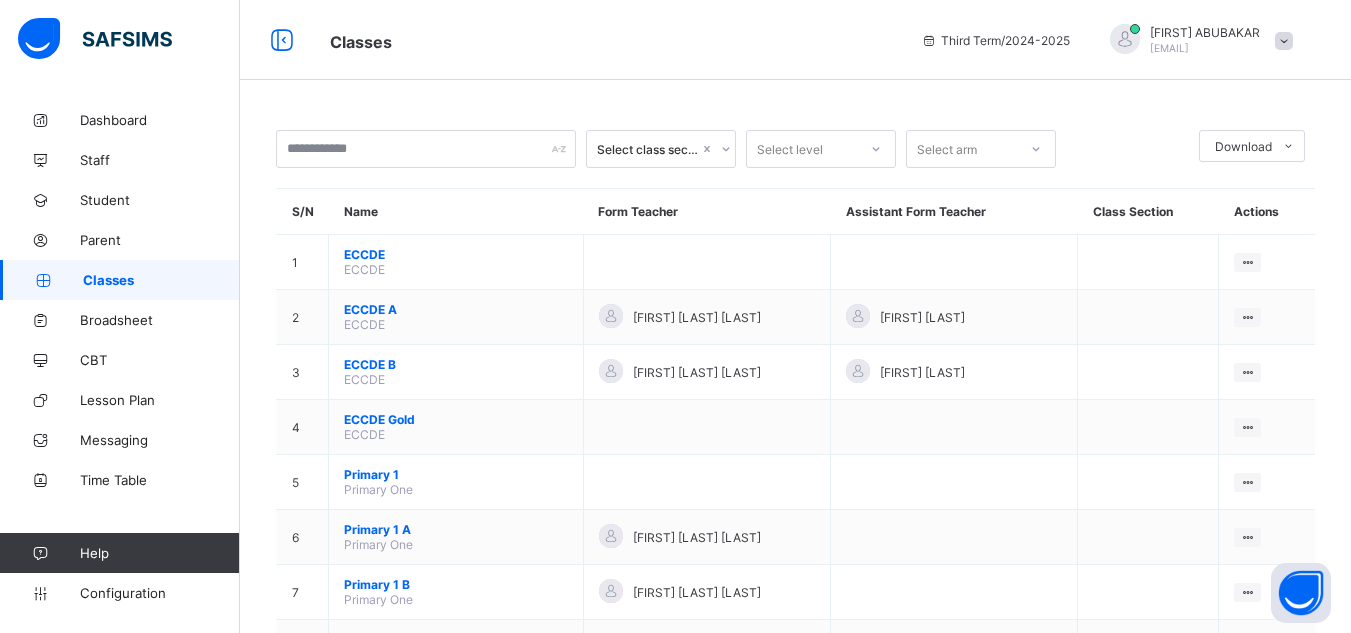 scroll, scrollTop: 0, scrollLeft: 0, axis: both 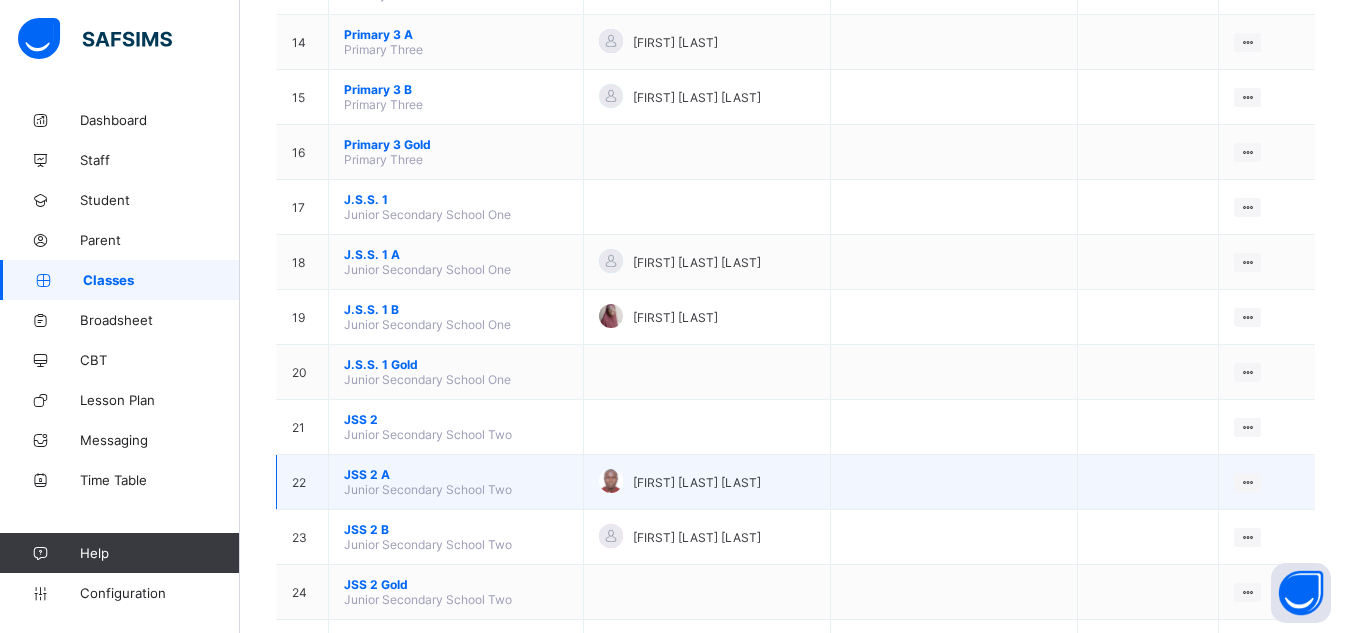 click on "JSS 2   A" at bounding box center [456, 474] 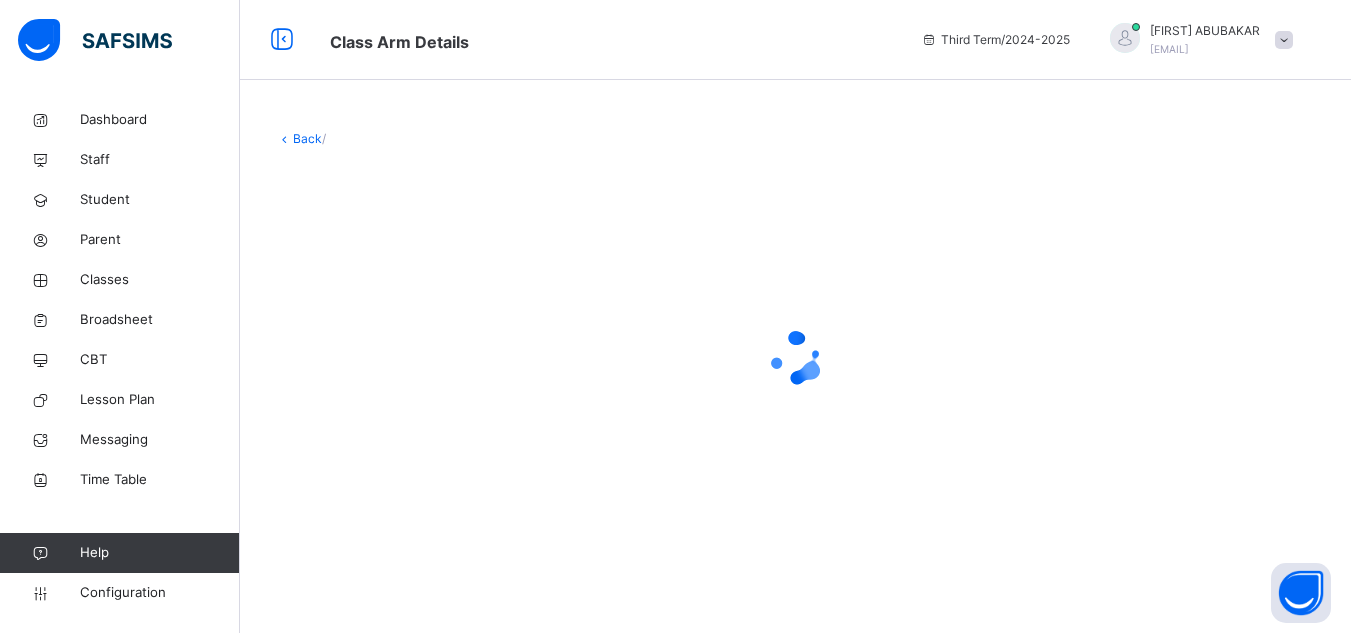 scroll, scrollTop: 0, scrollLeft: 0, axis: both 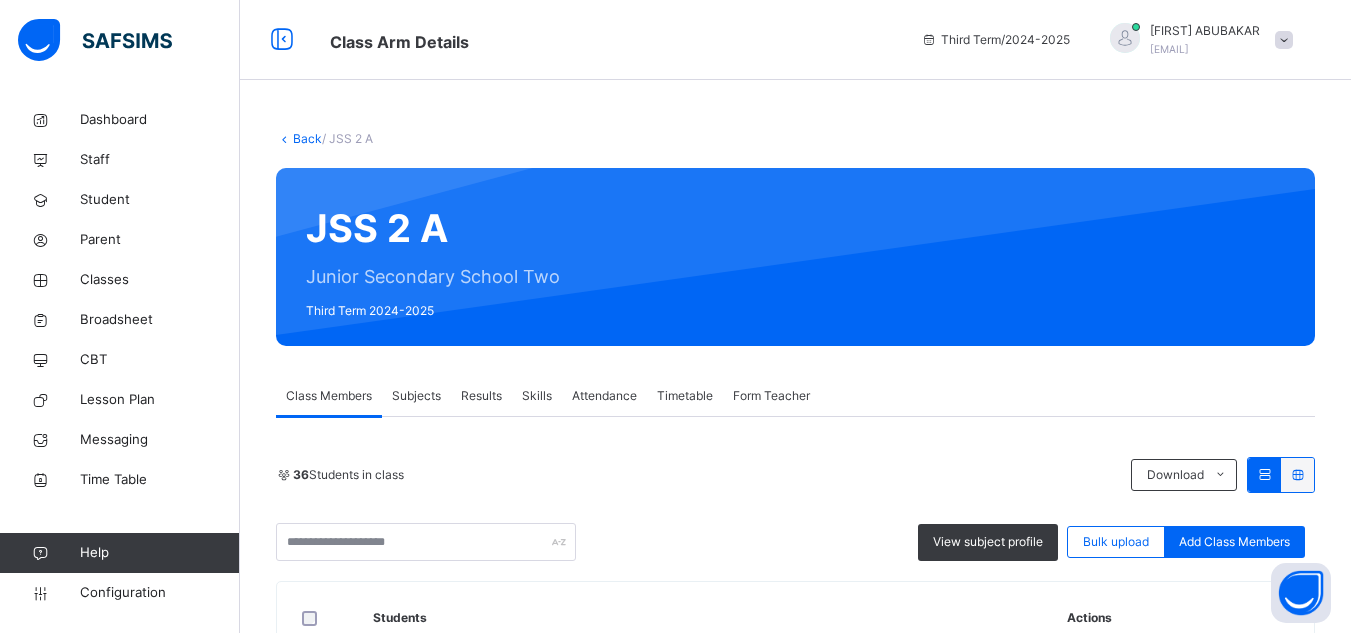 click on "Back" at bounding box center [307, 138] 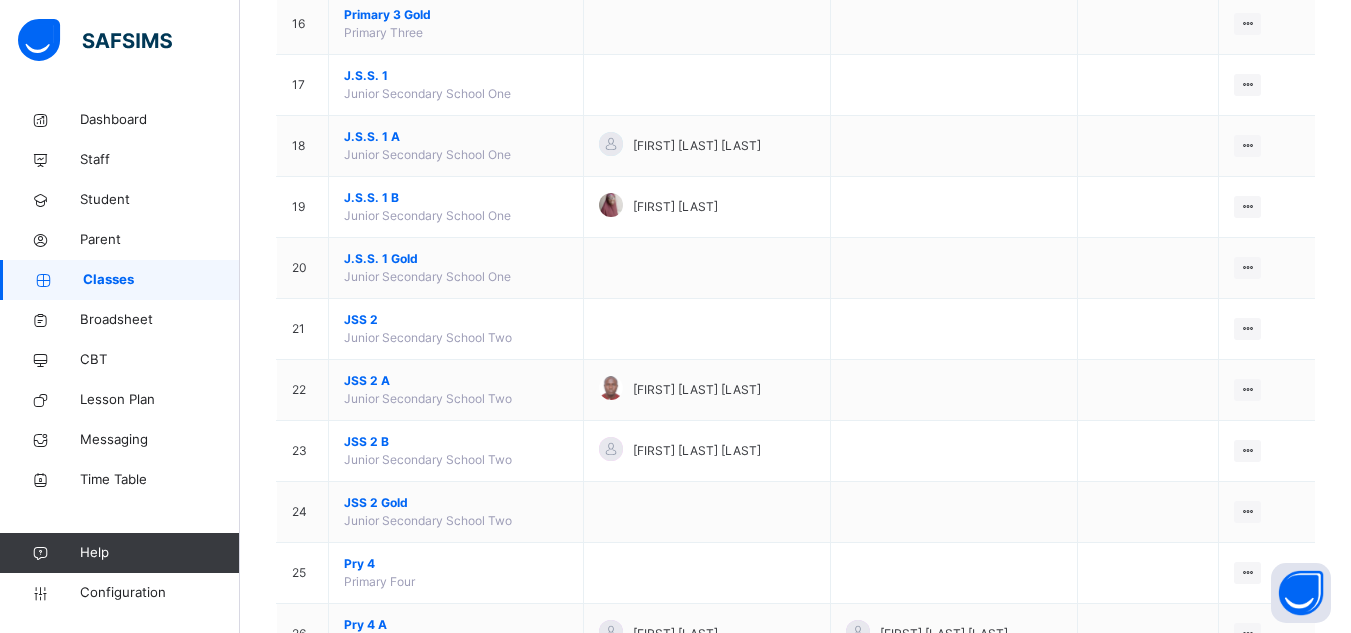 scroll, scrollTop: 1173, scrollLeft: 0, axis: vertical 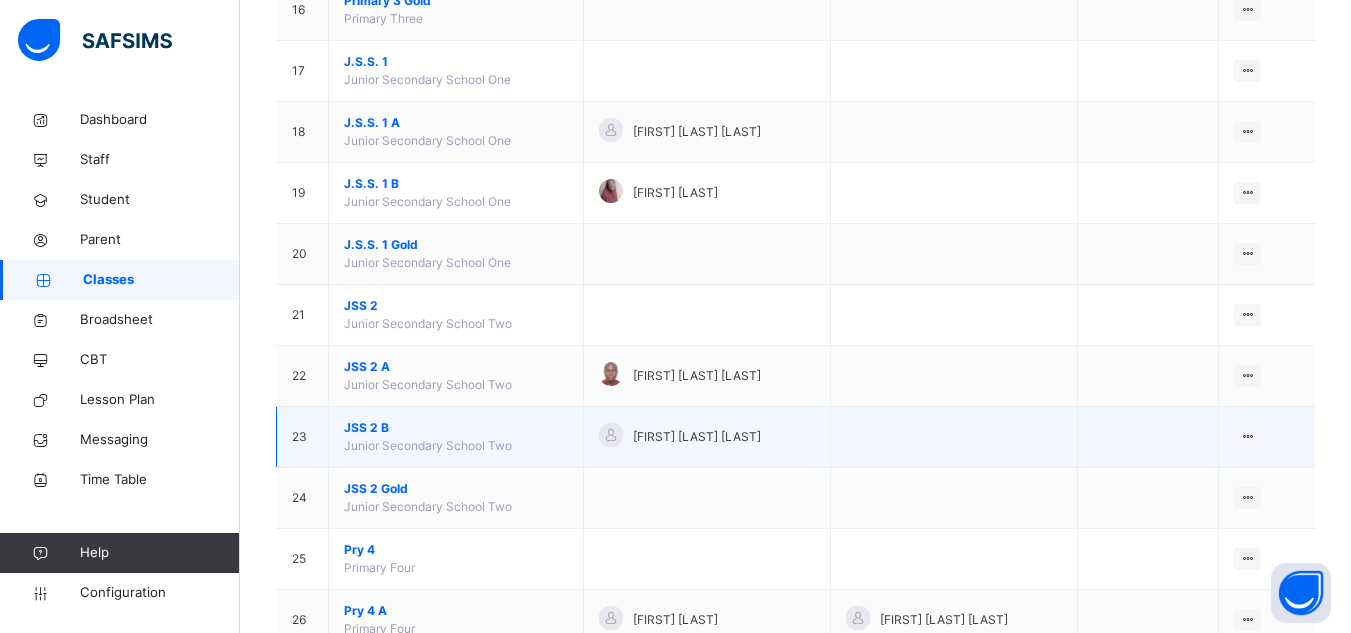 click on "JSS 2   B" at bounding box center (456, 428) 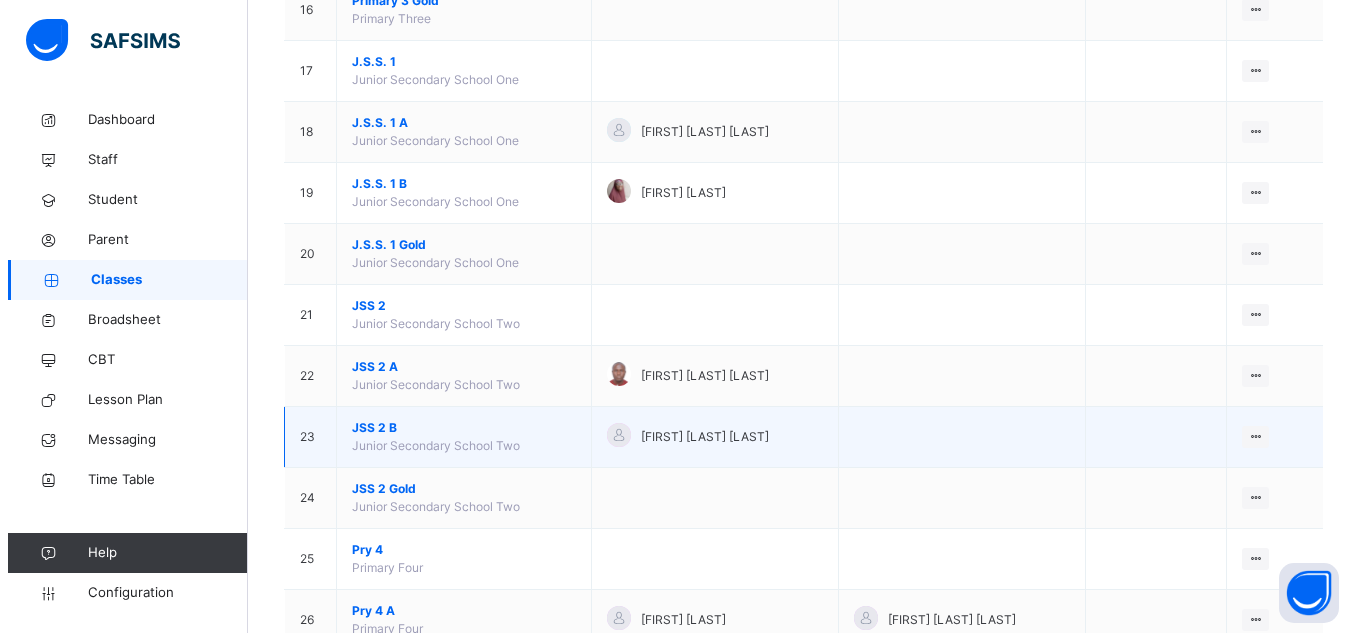 scroll, scrollTop: 0, scrollLeft: 0, axis: both 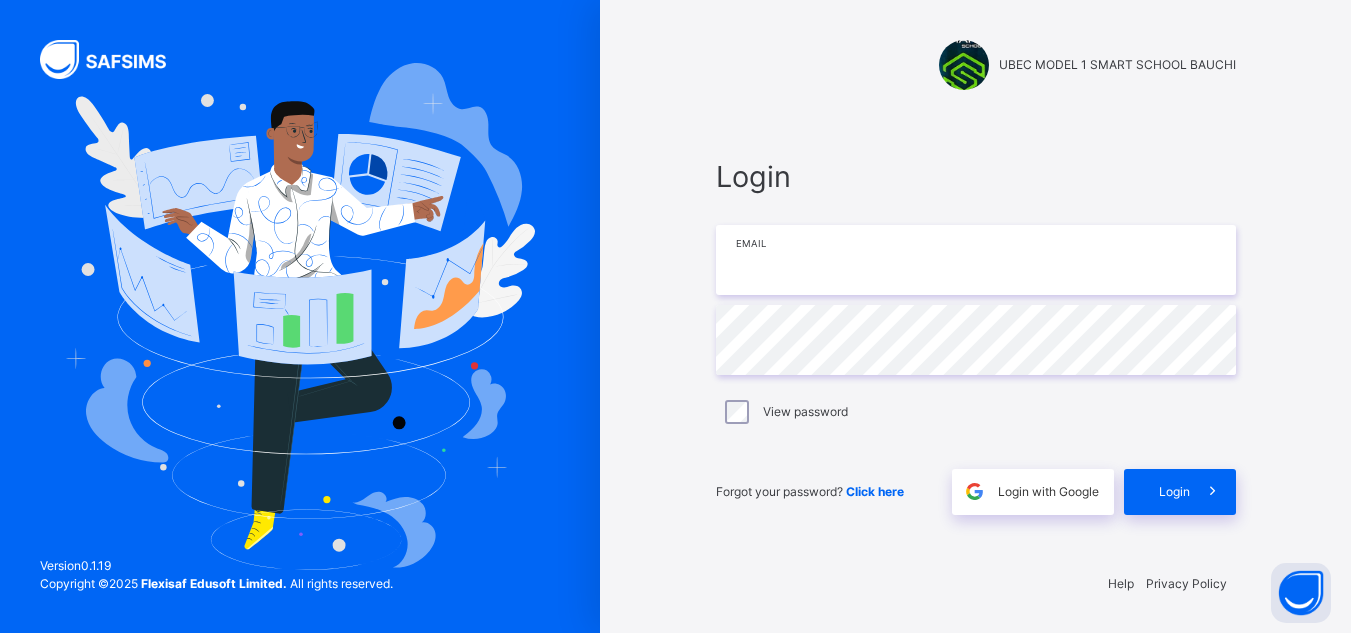 type on "**********" 